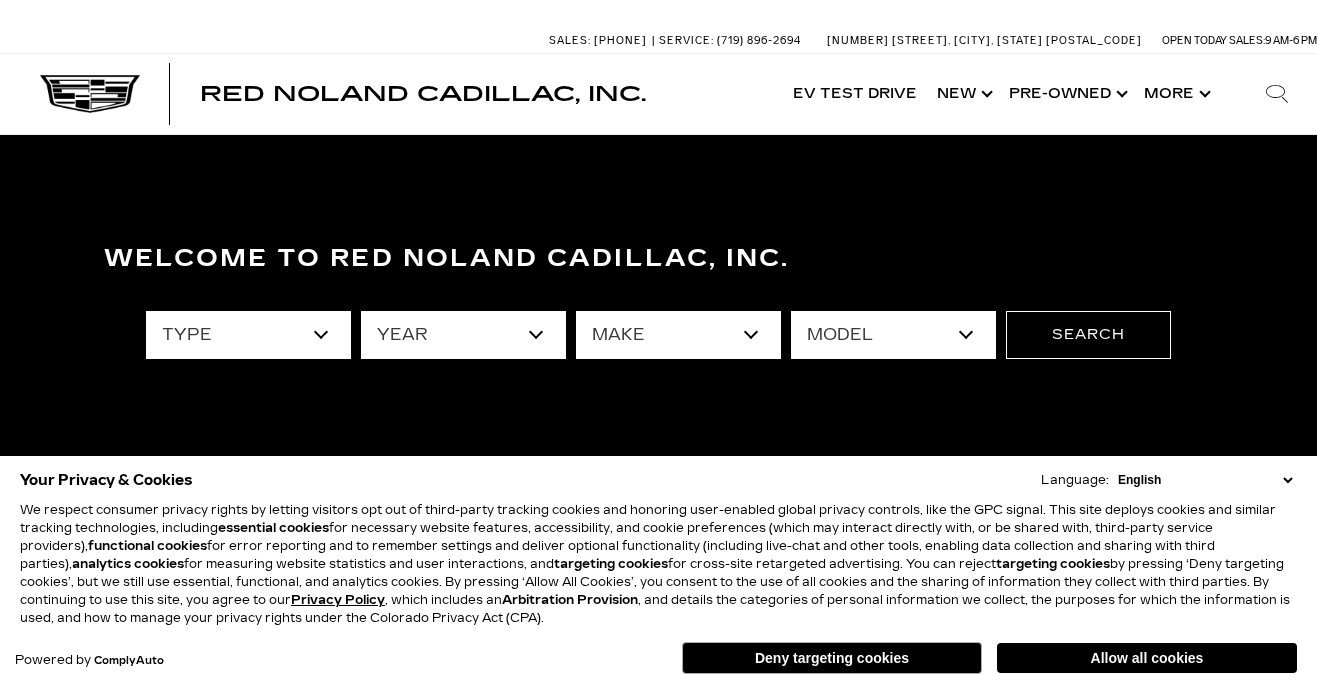 scroll, scrollTop: 0, scrollLeft: 0, axis: both 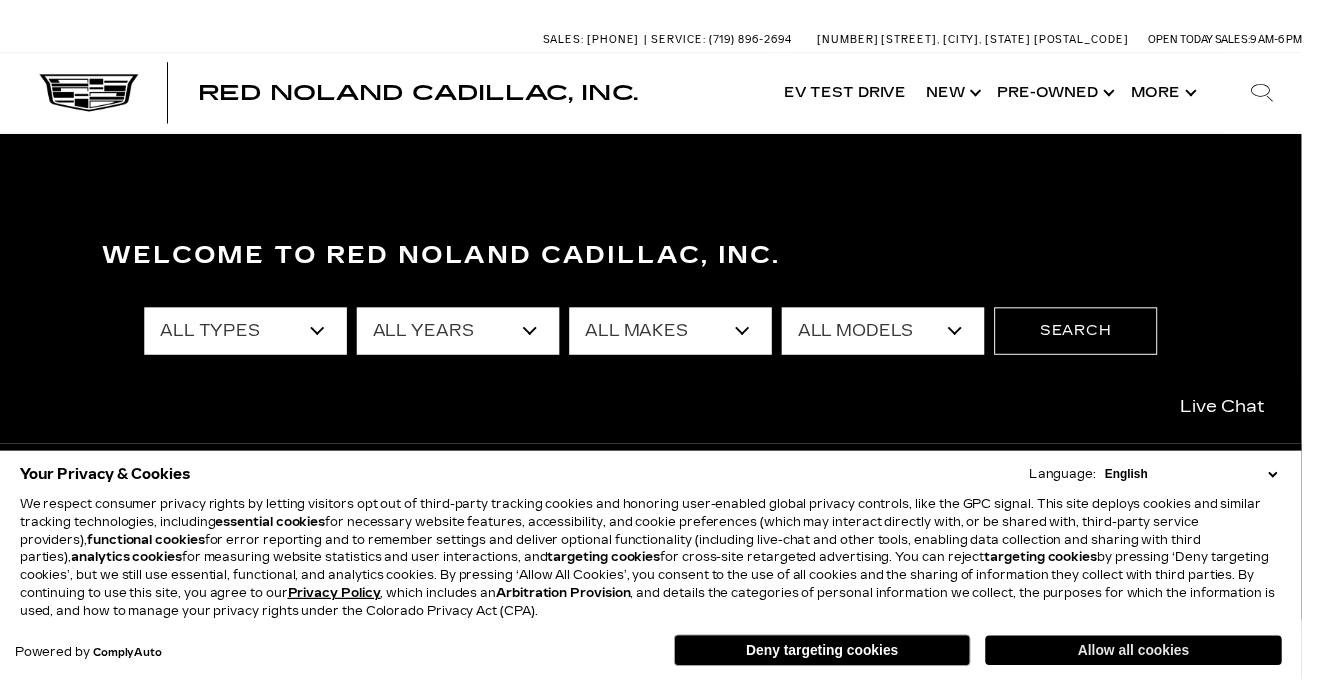 click on "Allow all cookies" at bounding box center [1147, 658] 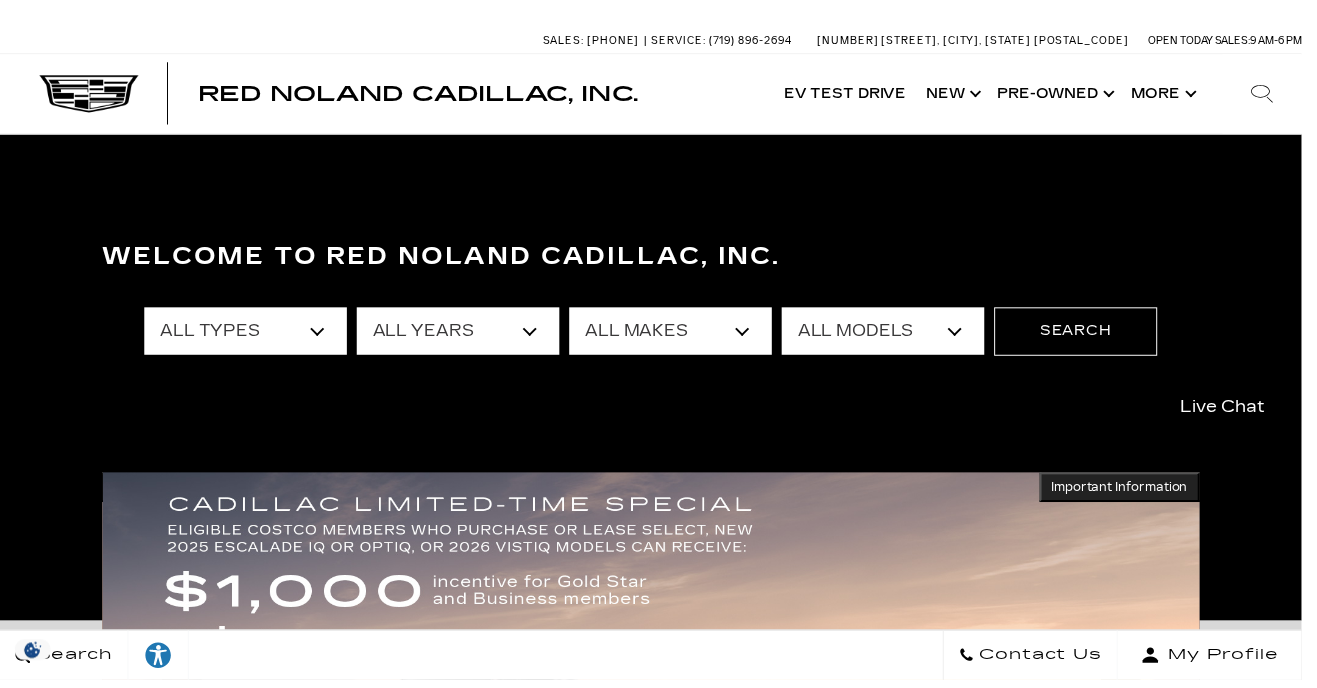 scroll, scrollTop: 0, scrollLeft: 0, axis: both 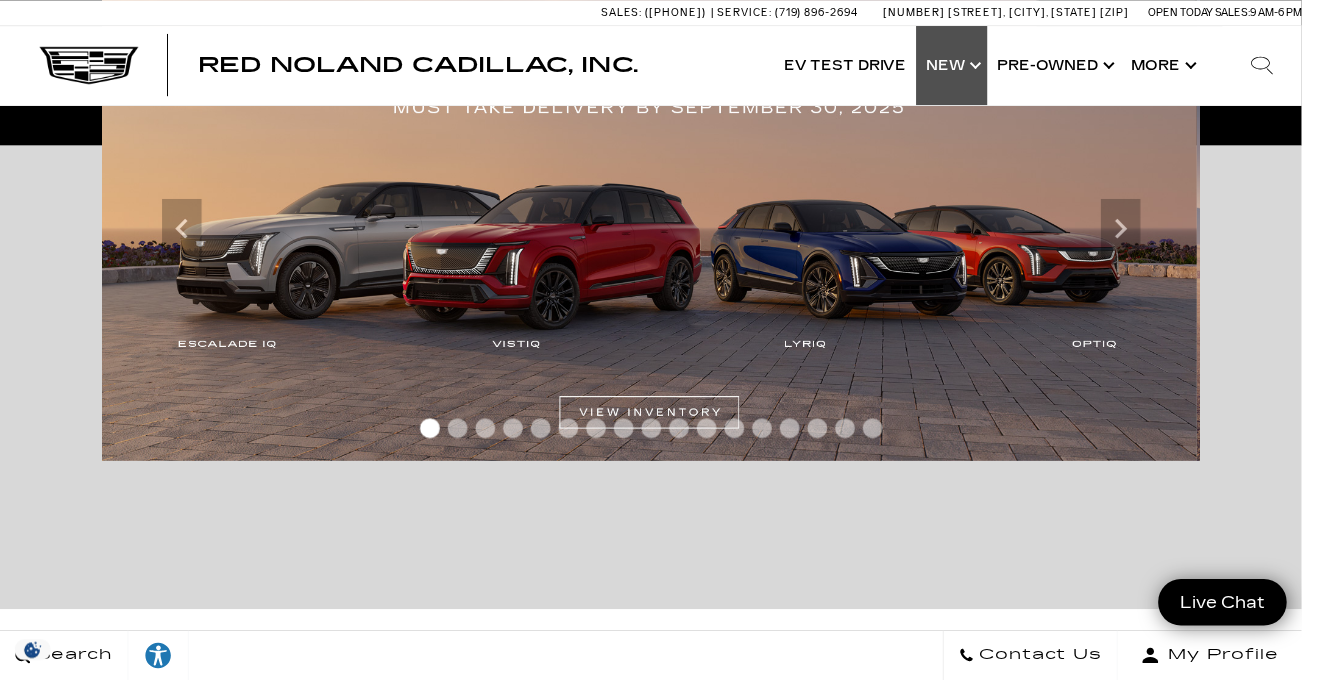 click on "Show  New" at bounding box center (963, 66) 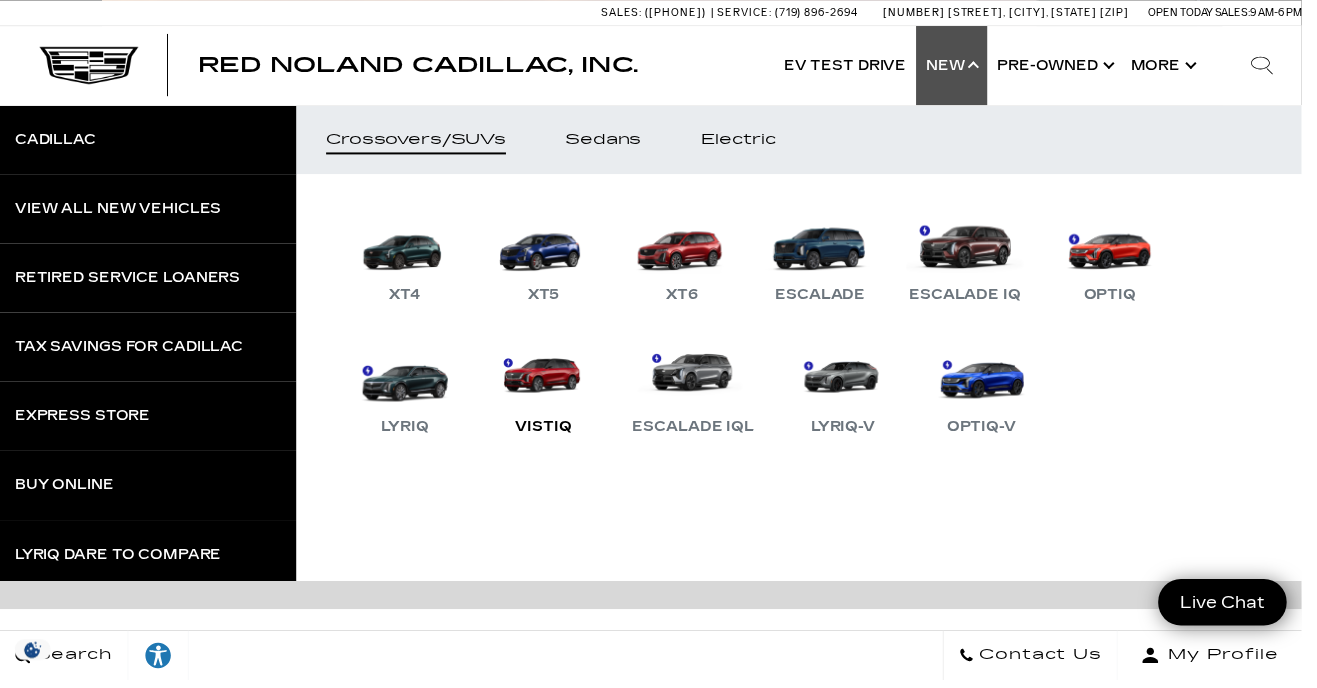 click on "VISTIQ" at bounding box center (550, 392) 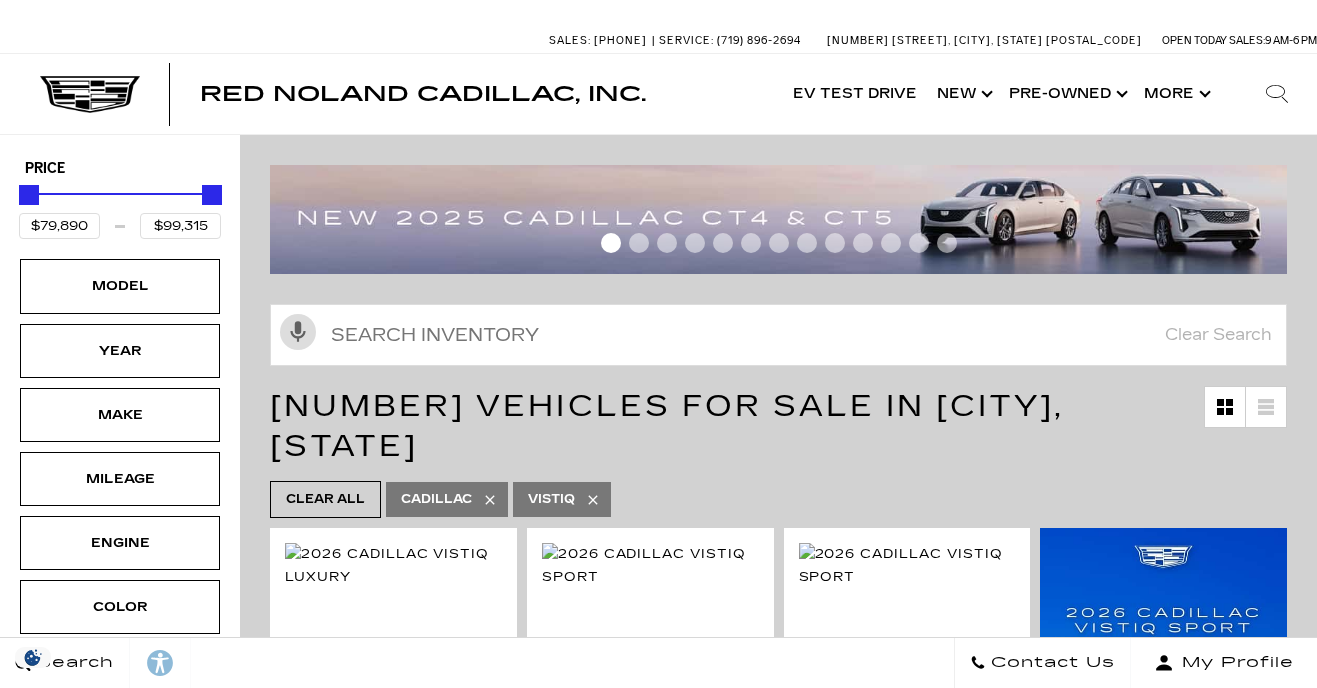 scroll, scrollTop: 0, scrollLeft: 0, axis: both 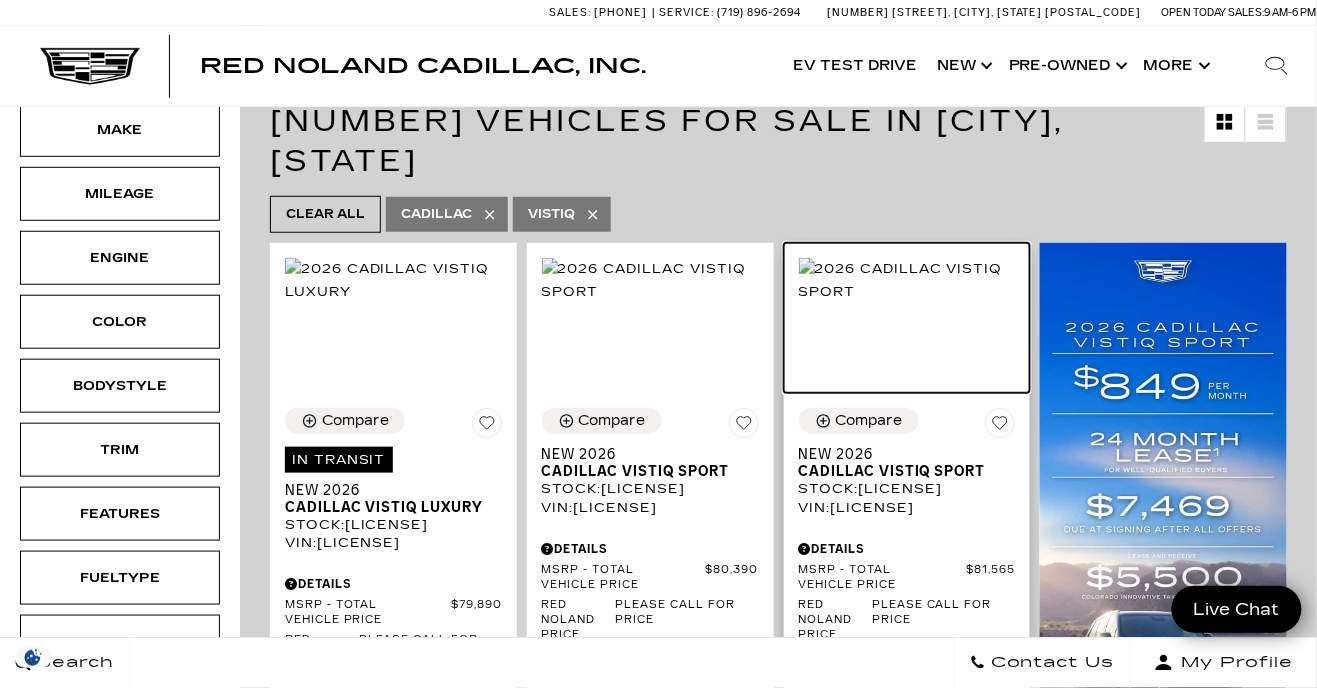 click at bounding box center [907, 280] 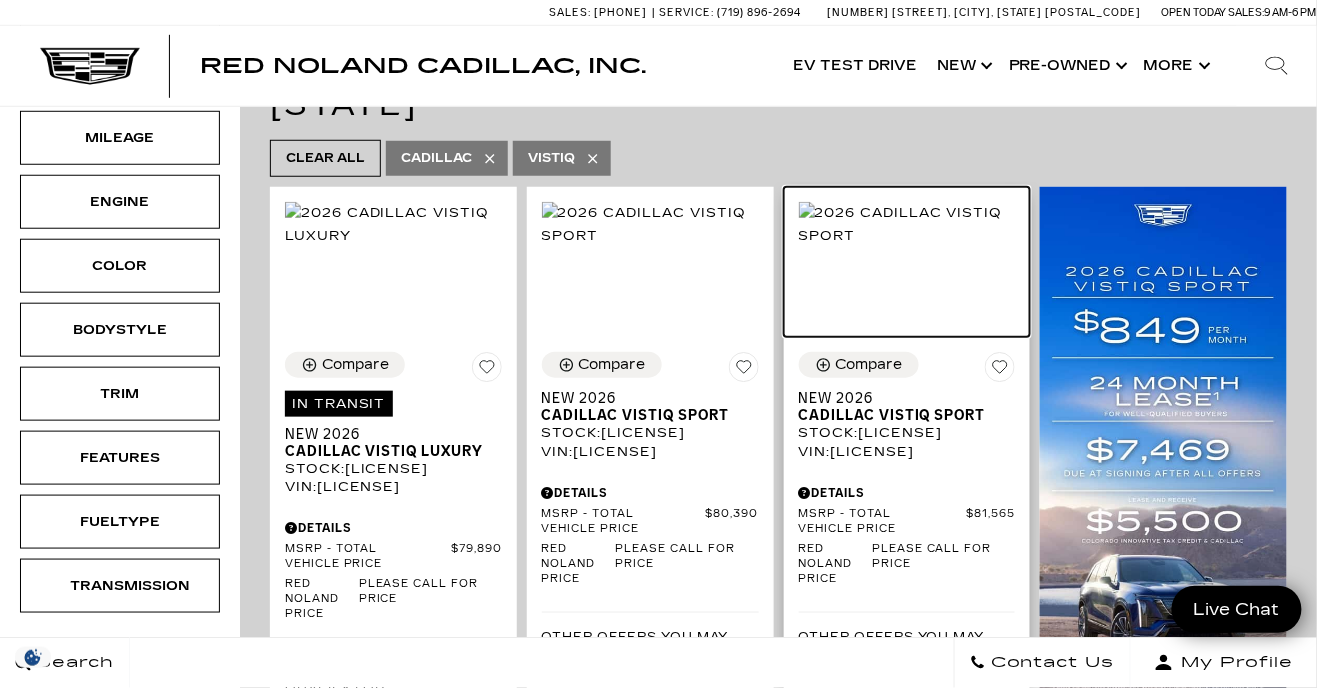 scroll, scrollTop: 349, scrollLeft: 0, axis: vertical 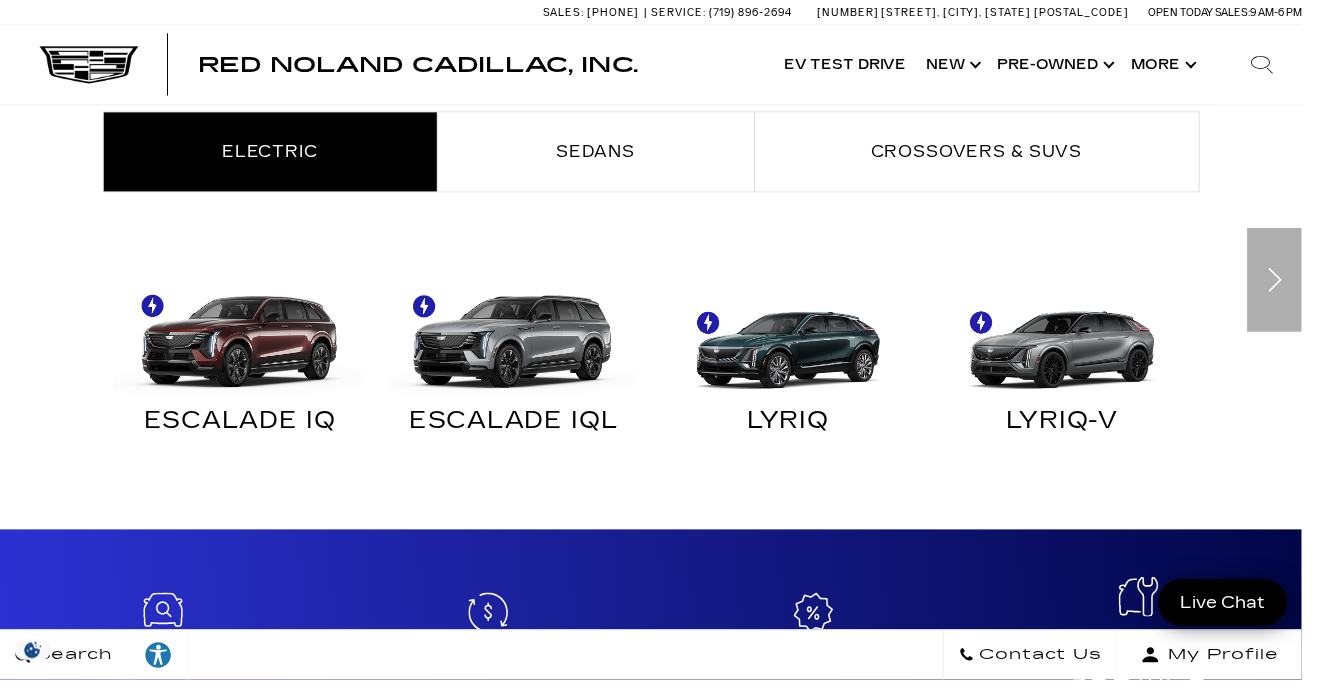 click at bounding box center [1289, 283] 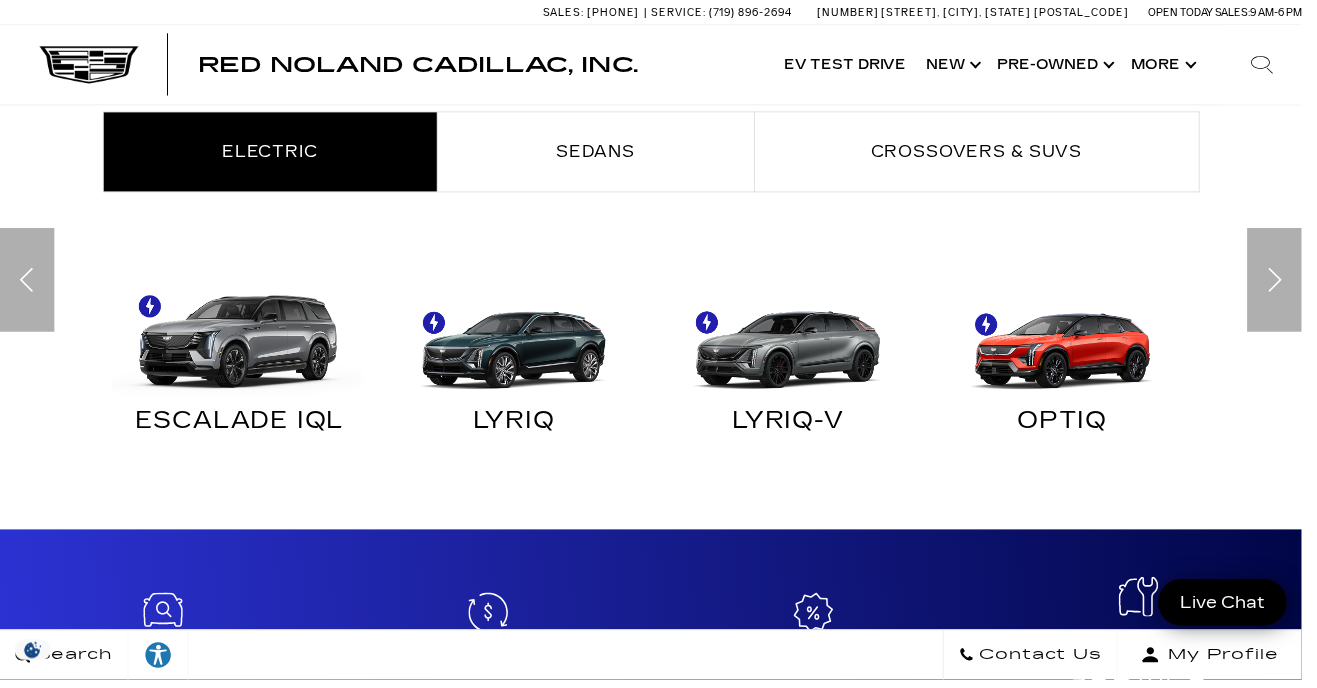 click at bounding box center (1289, 283) 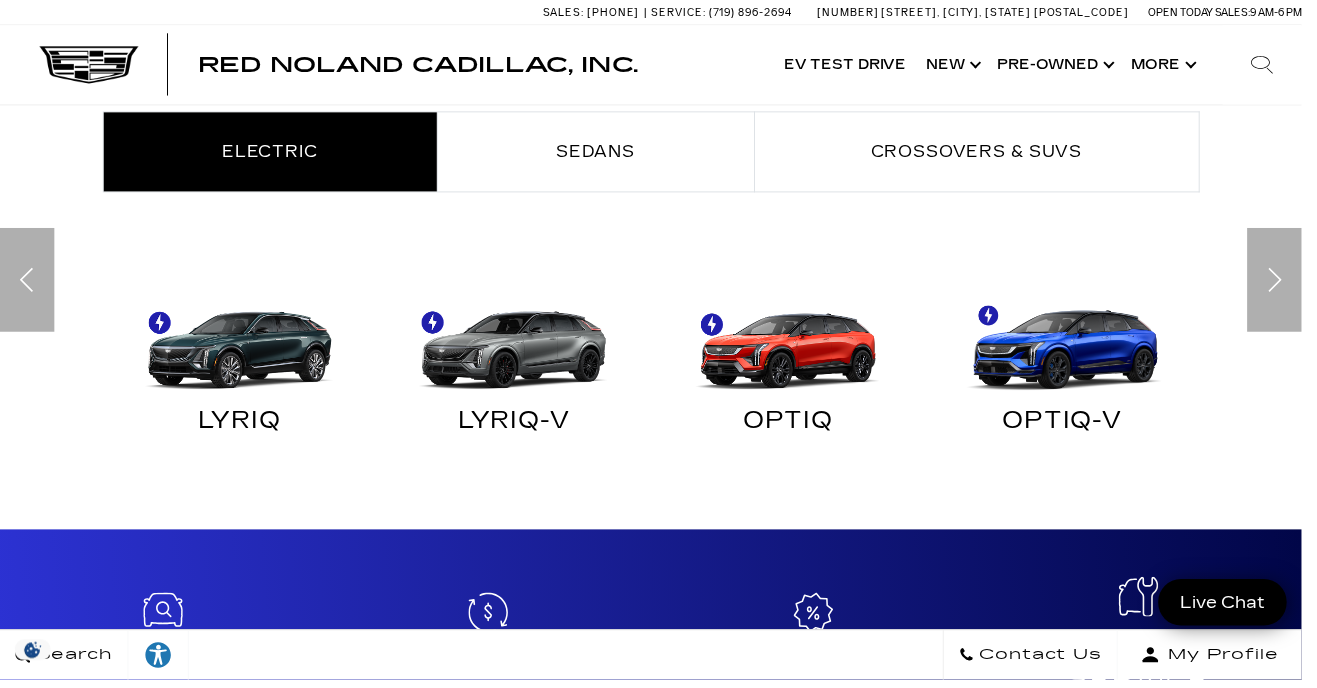 click at bounding box center (1289, 283) 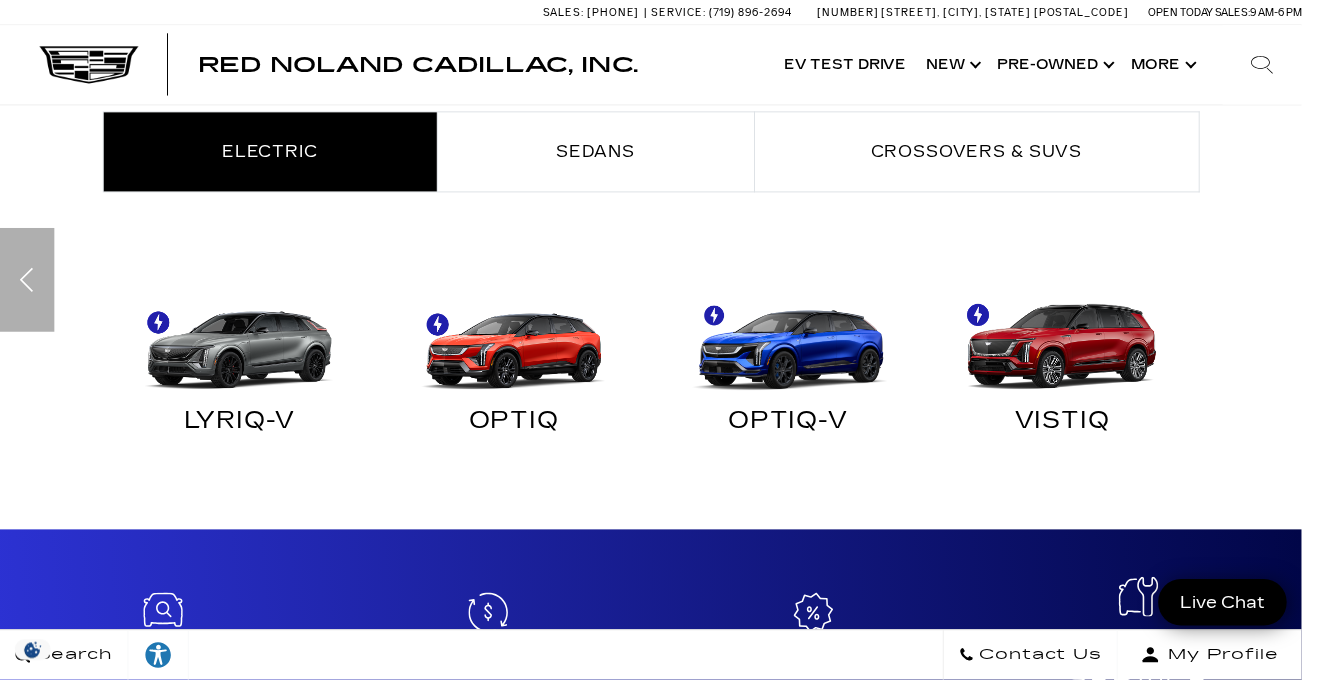 click at bounding box center (27, 283) 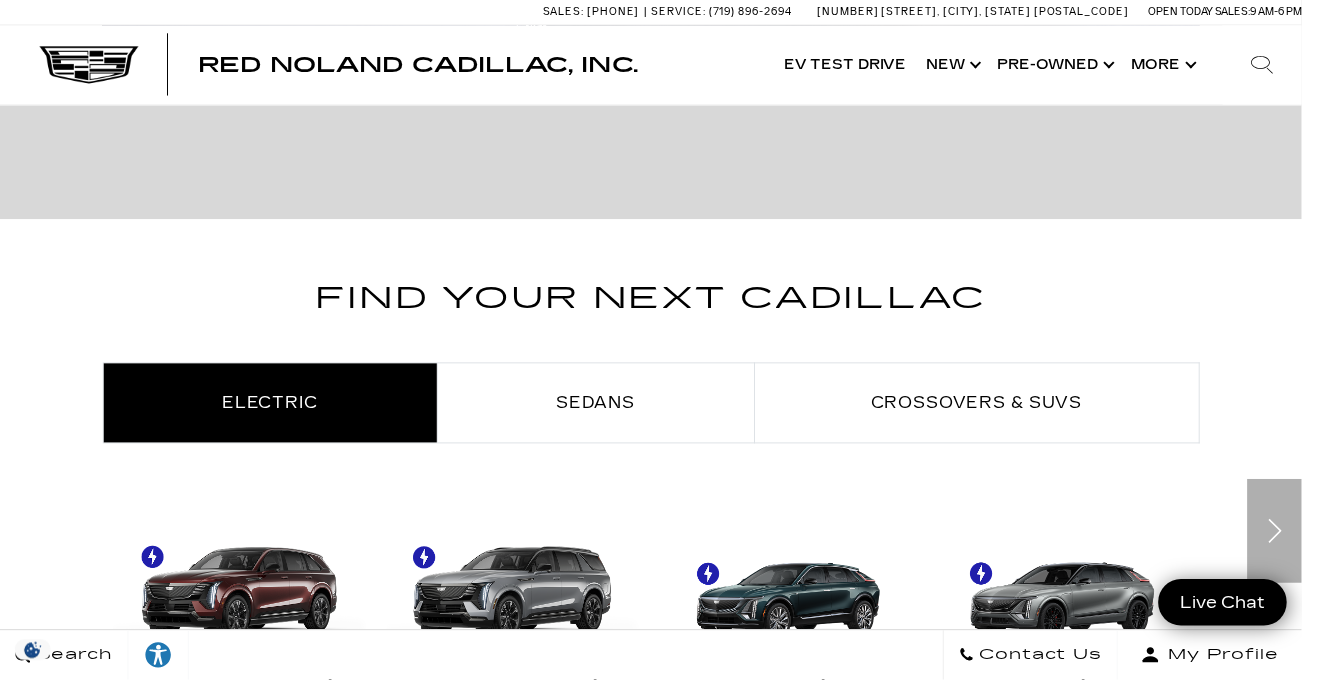 scroll, scrollTop: 872, scrollLeft: 0, axis: vertical 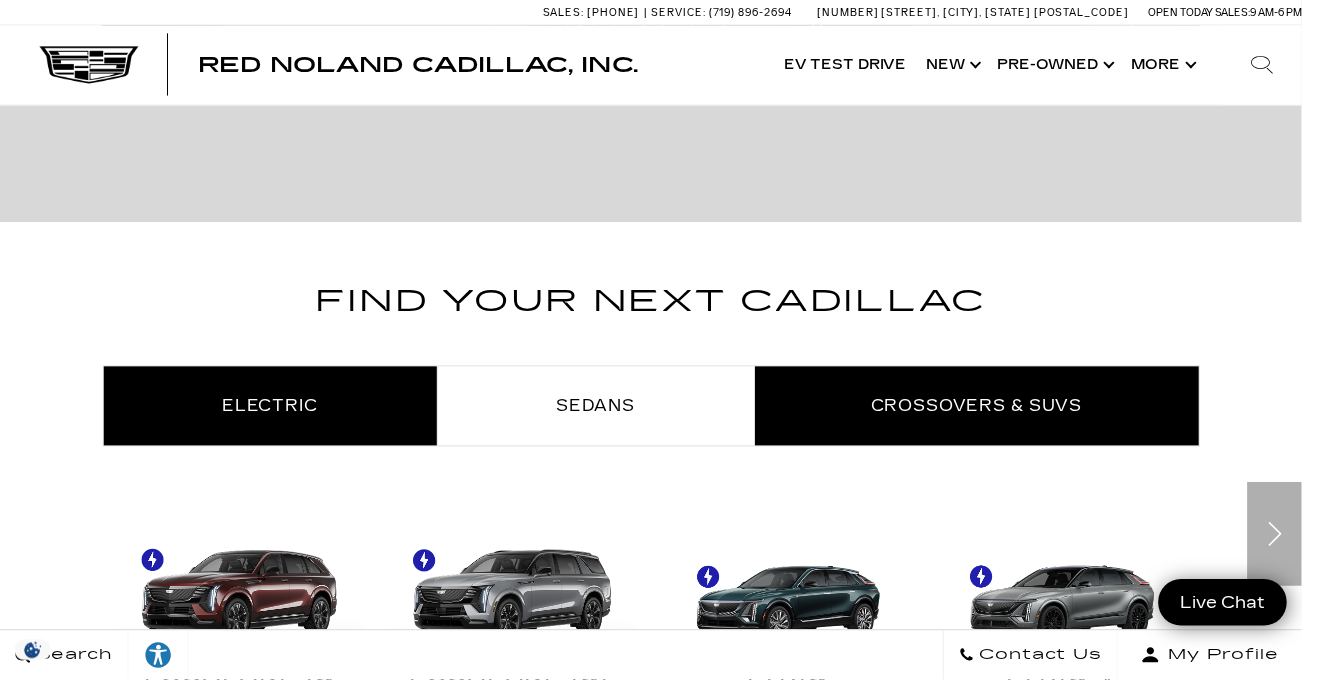 click on "Crossovers & SUVs" at bounding box center (988, 411) 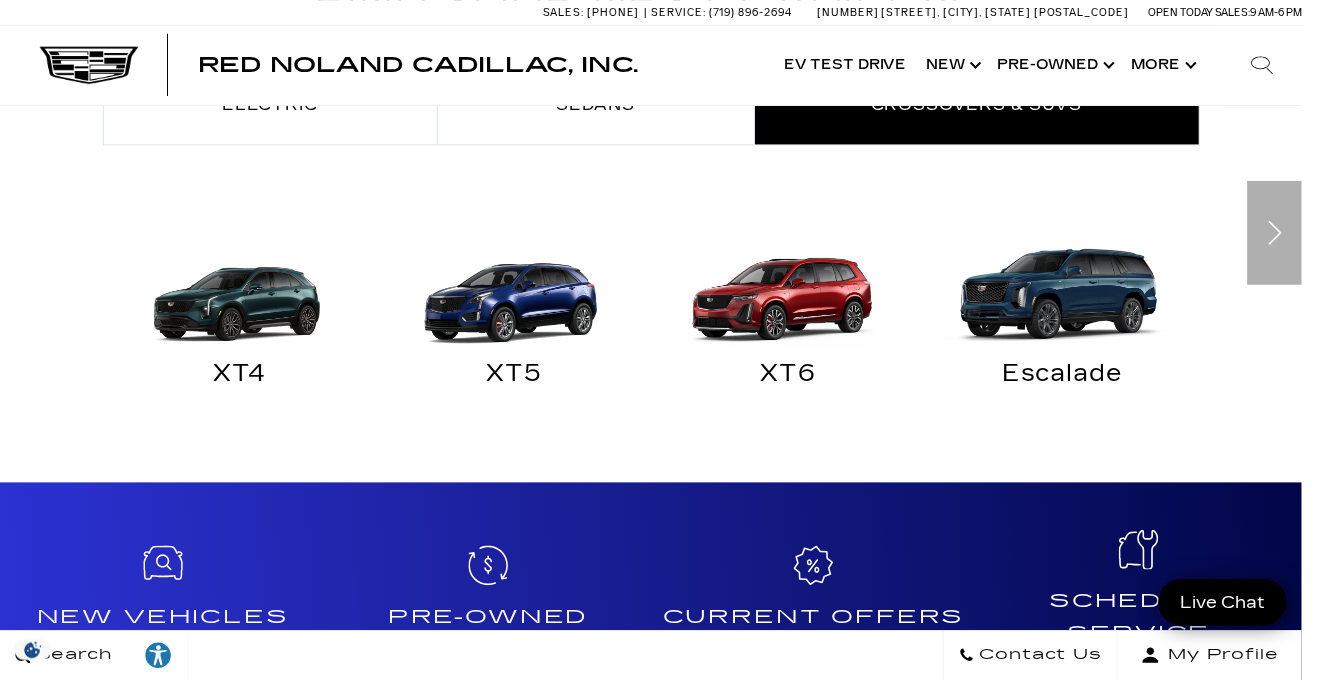 scroll, scrollTop: 1178, scrollLeft: 0, axis: vertical 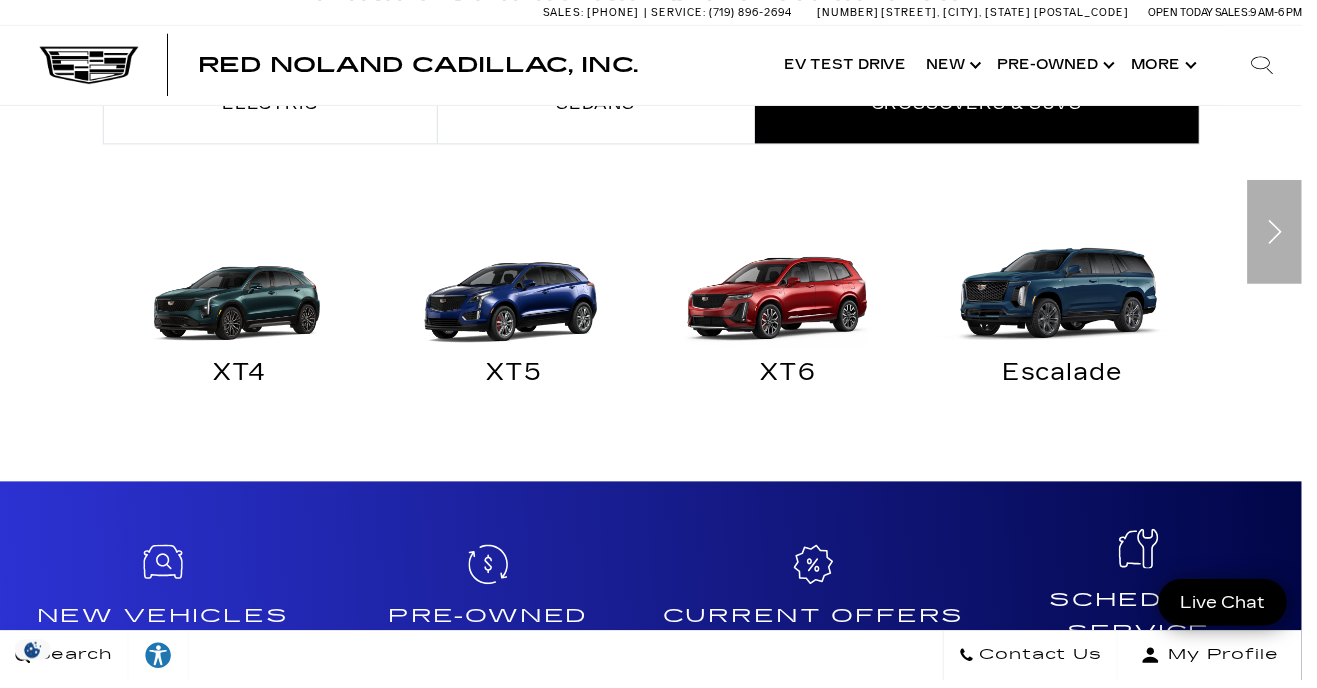 click at bounding box center (793, 288) 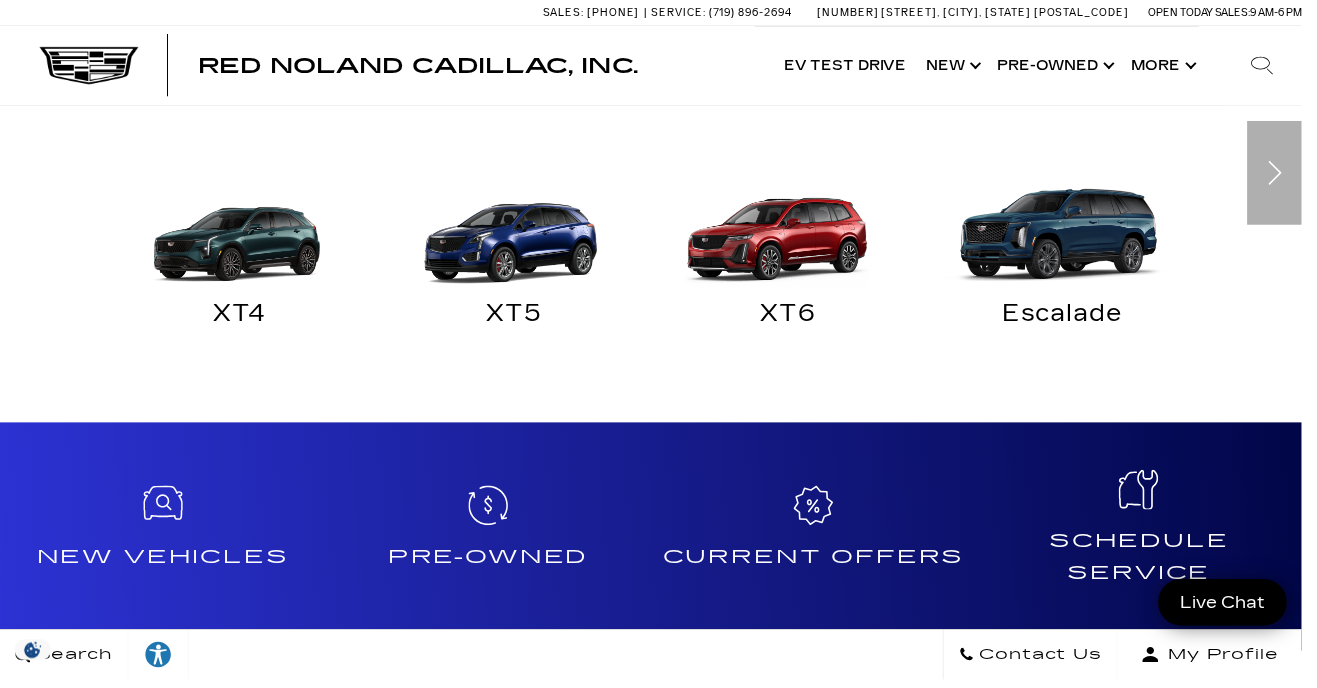 scroll, scrollTop: 1243, scrollLeft: 0, axis: vertical 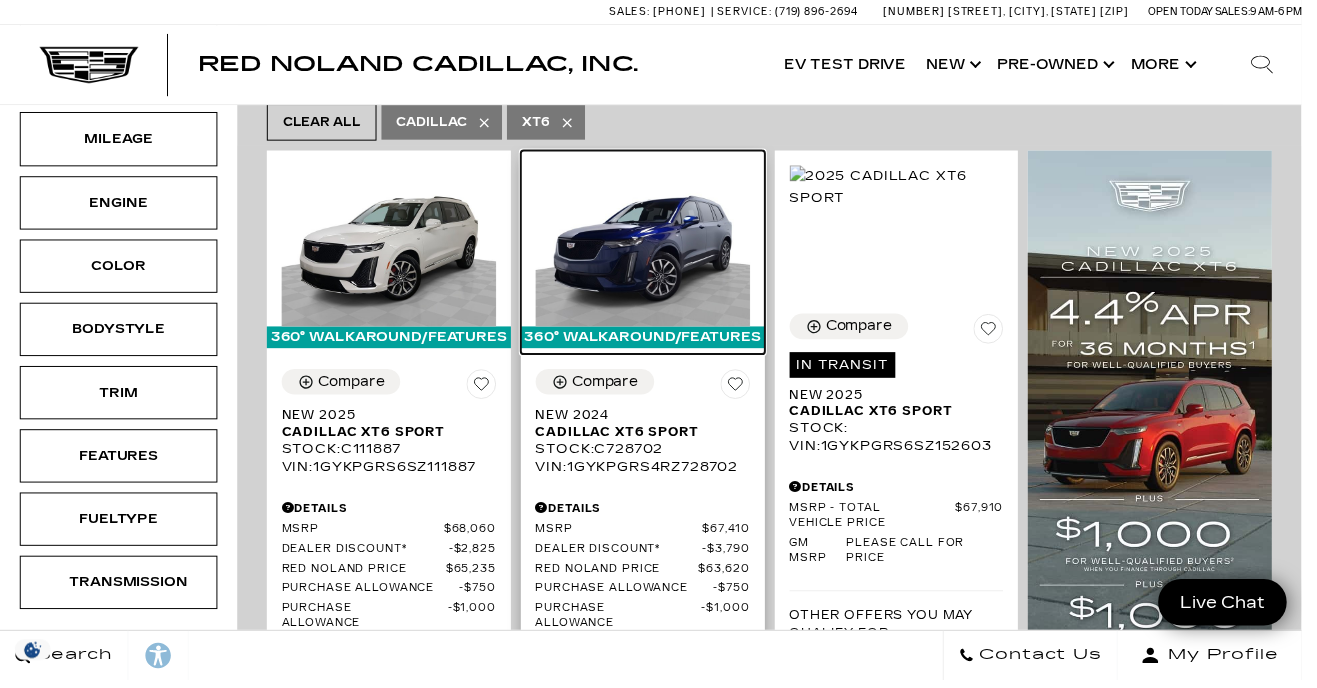 click at bounding box center [650, 248] 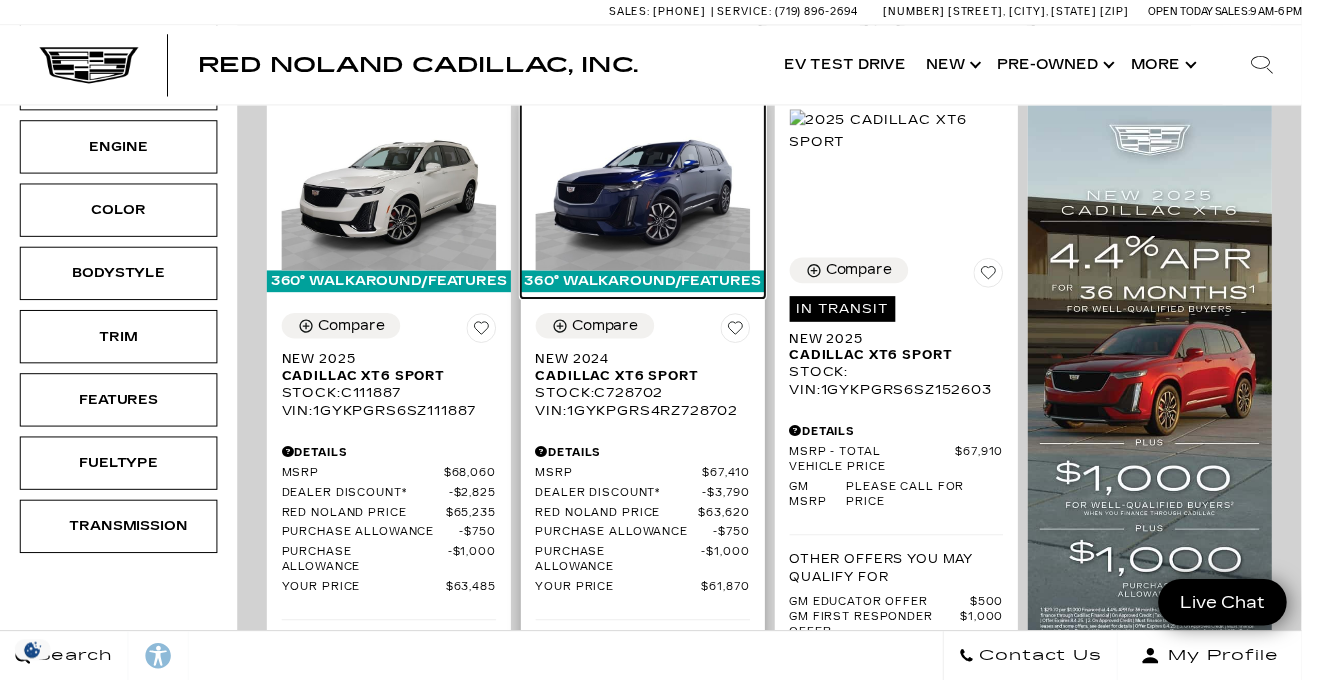 scroll, scrollTop: 461, scrollLeft: 0, axis: vertical 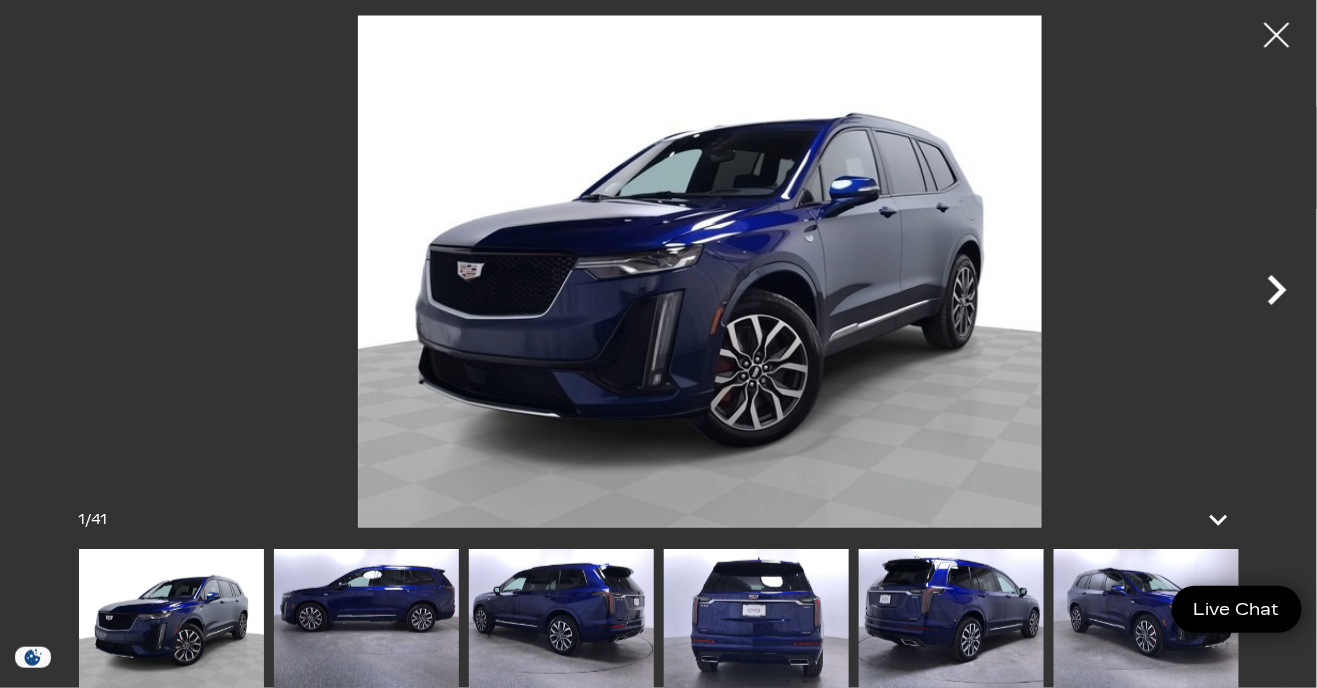 click 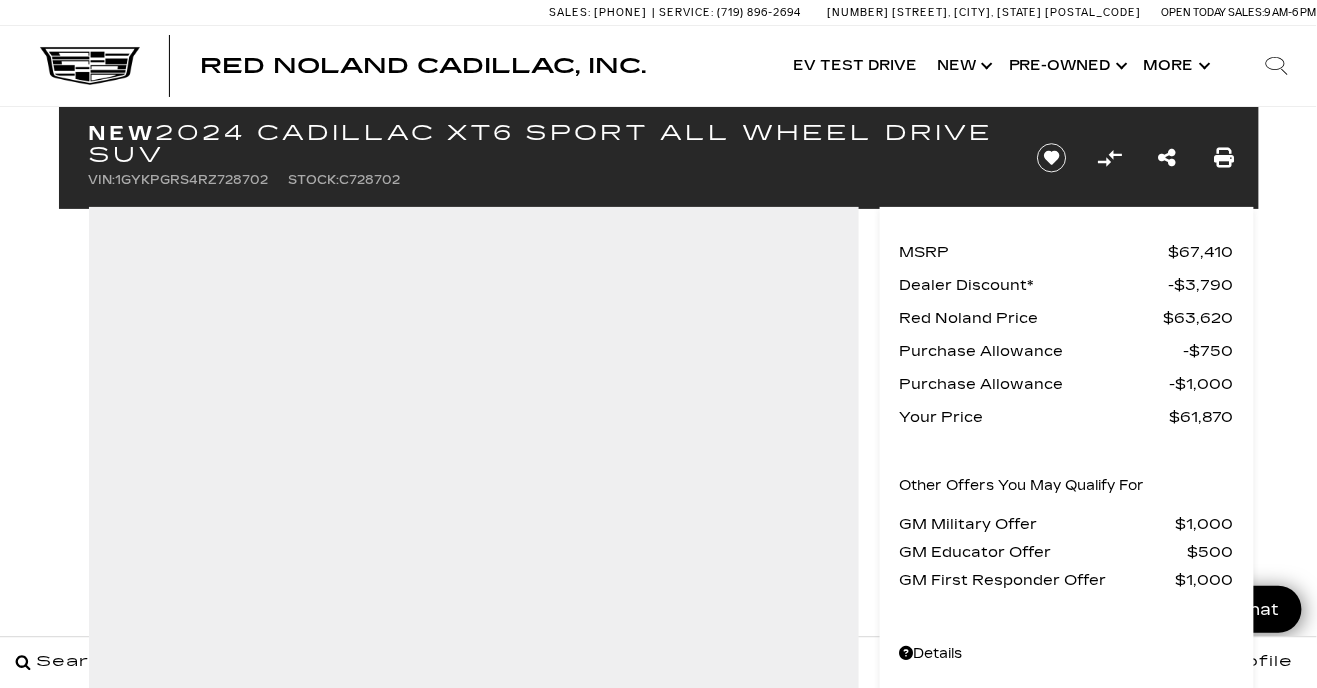 scroll, scrollTop: 0, scrollLeft: 0, axis: both 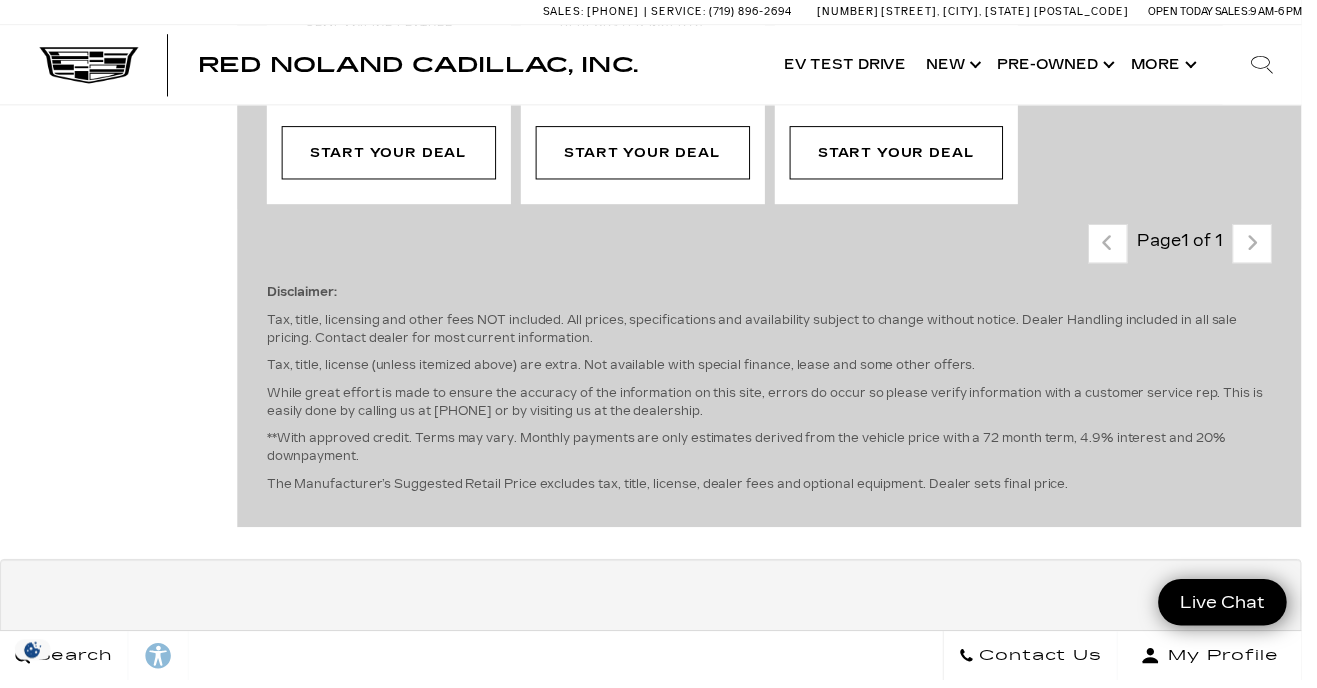 click on "Last Page  1 of 1 Next" at bounding box center (1194, 247) 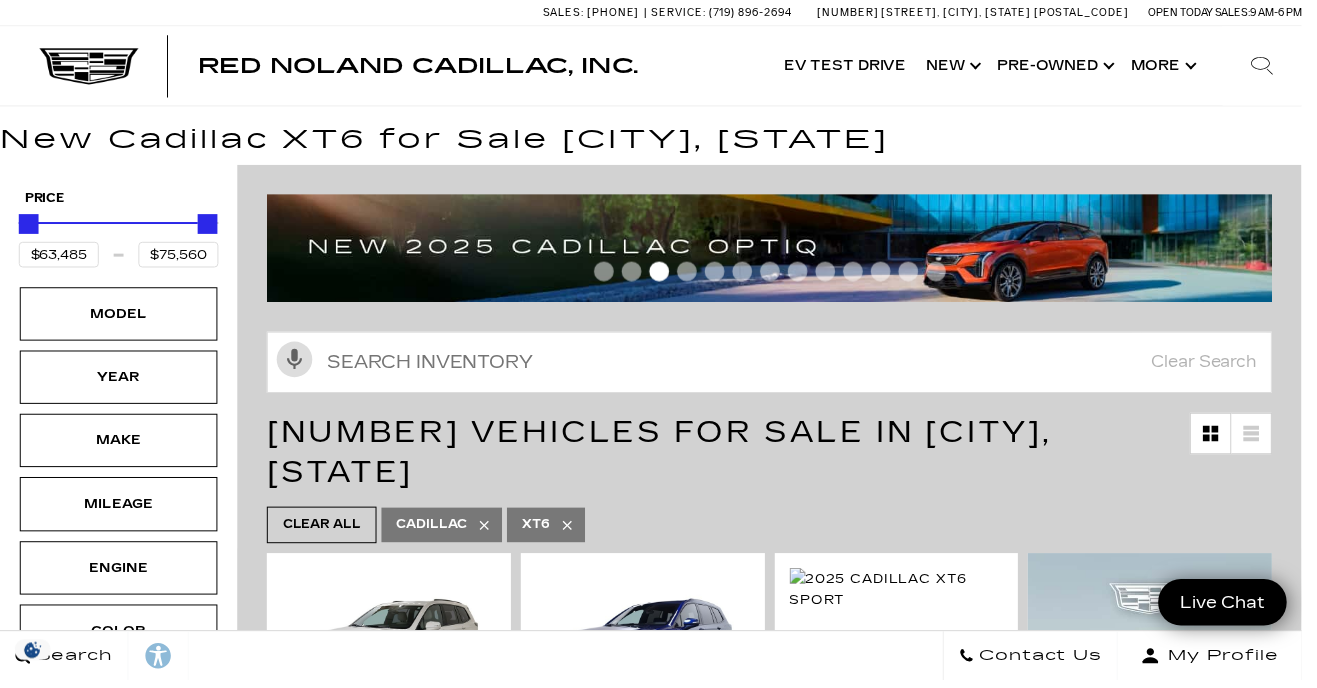 scroll, scrollTop: 0, scrollLeft: 0, axis: both 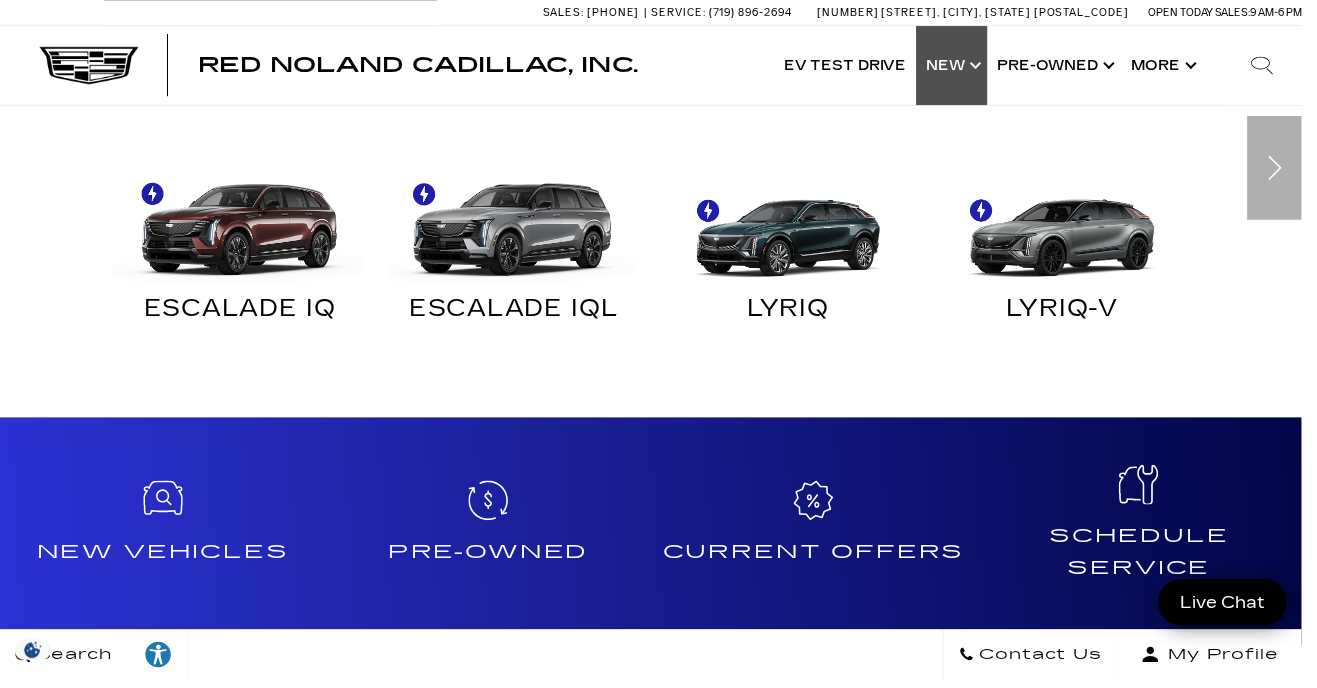 click on "Show  New" at bounding box center [963, 66] 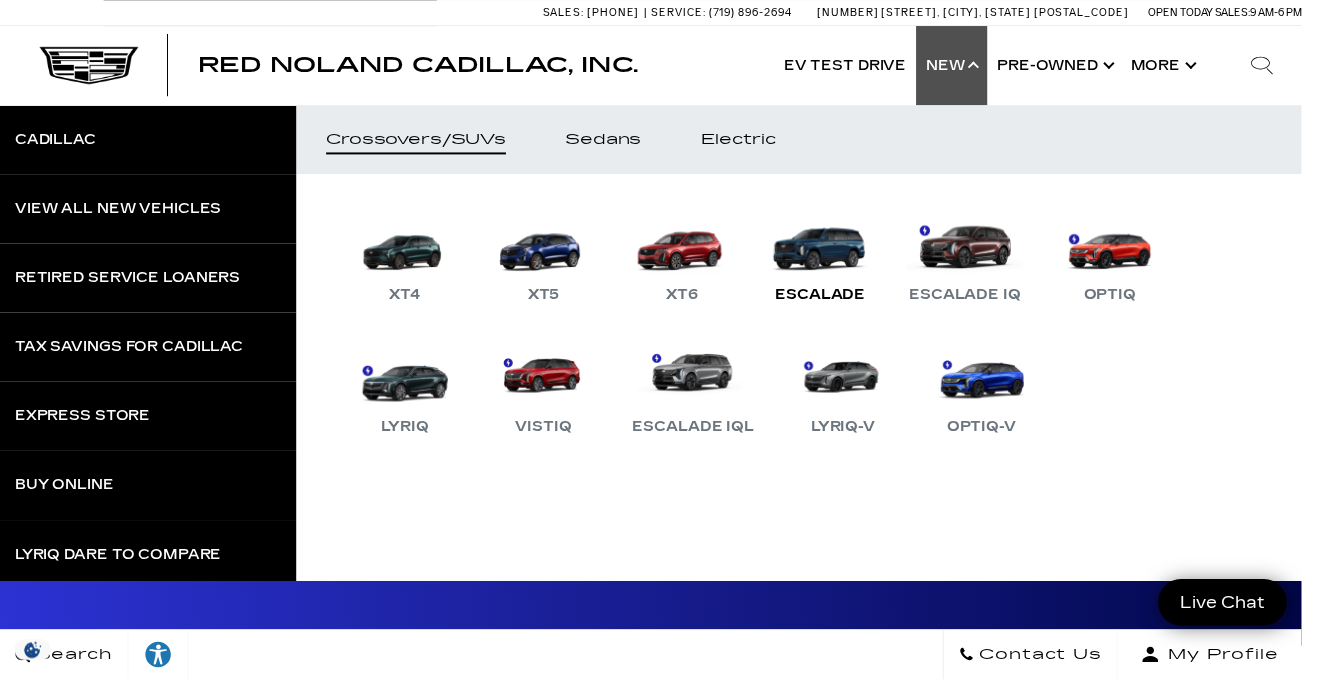 click on "Escalade" at bounding box center (830, 258) 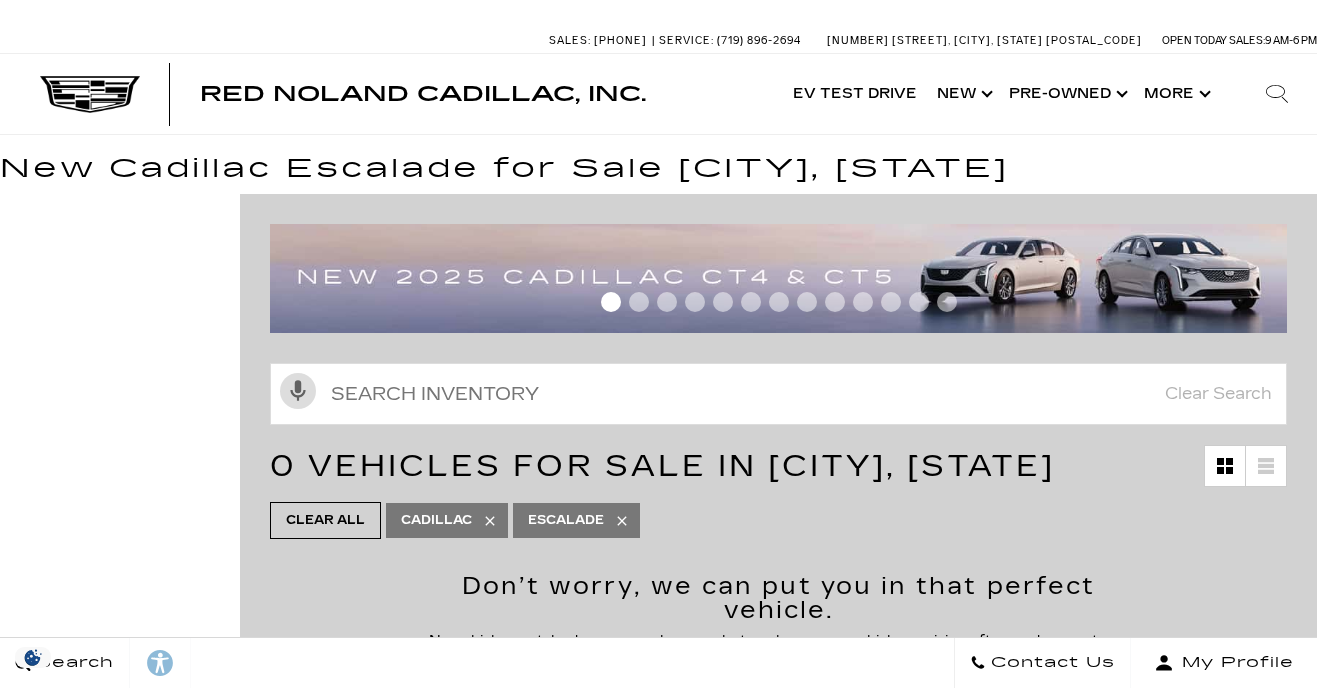scroll, scrollTop: 0, scrollLeft: 0, axis: both 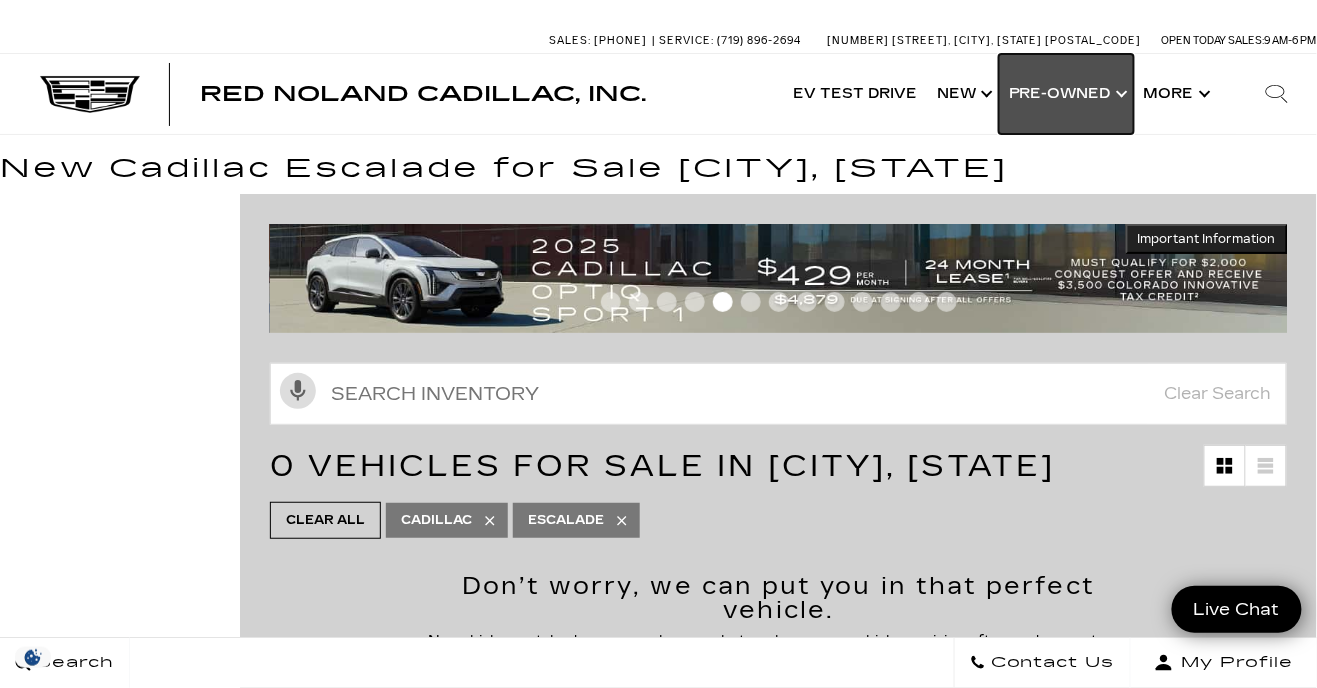 click on "Show  Pre-Owned" at bounding box center (1066, 94) 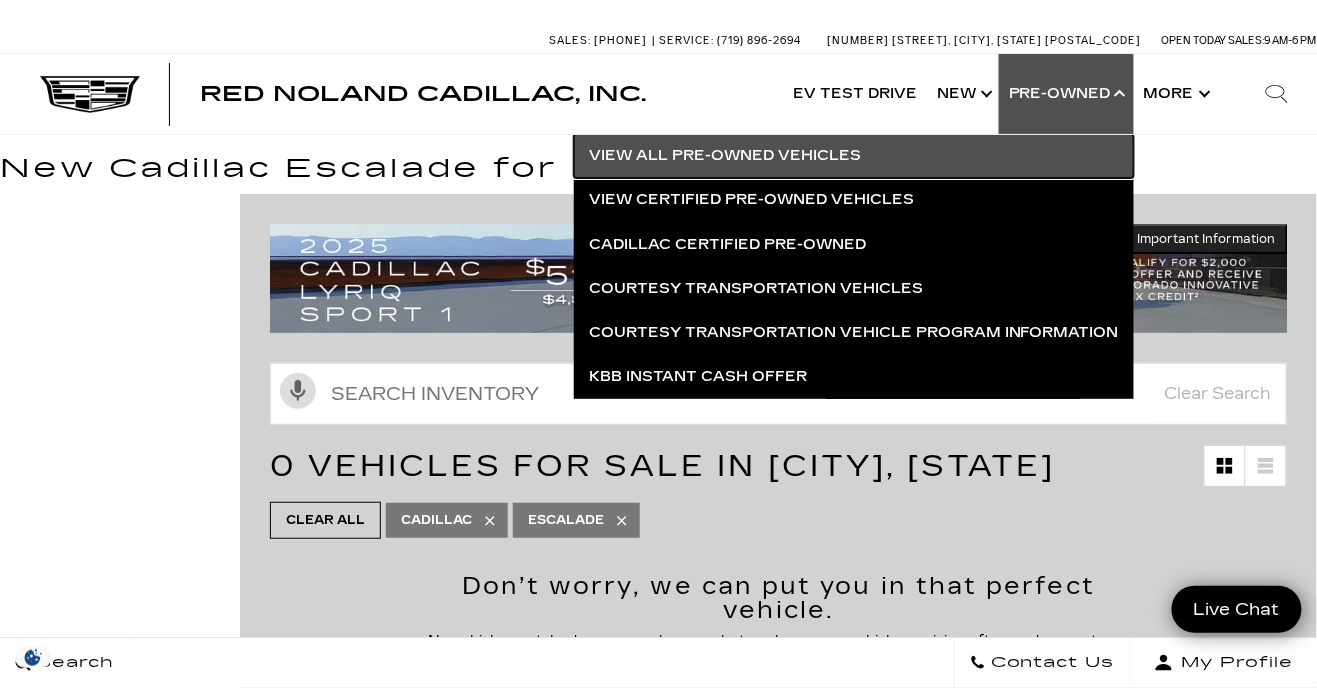 click on "View All Pre-Owned Vehicles" at bounding box center [854, 156] 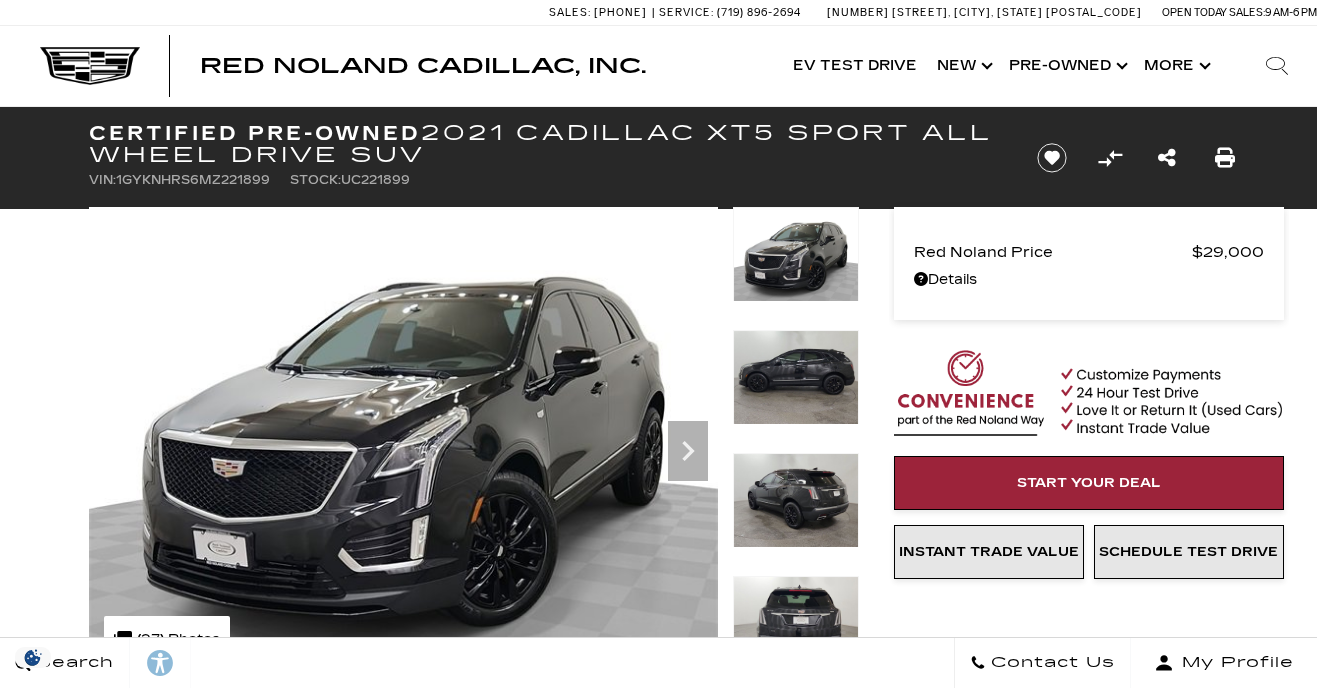 scroll, scrollTop: 0, scrollLeft: 0, axis: both 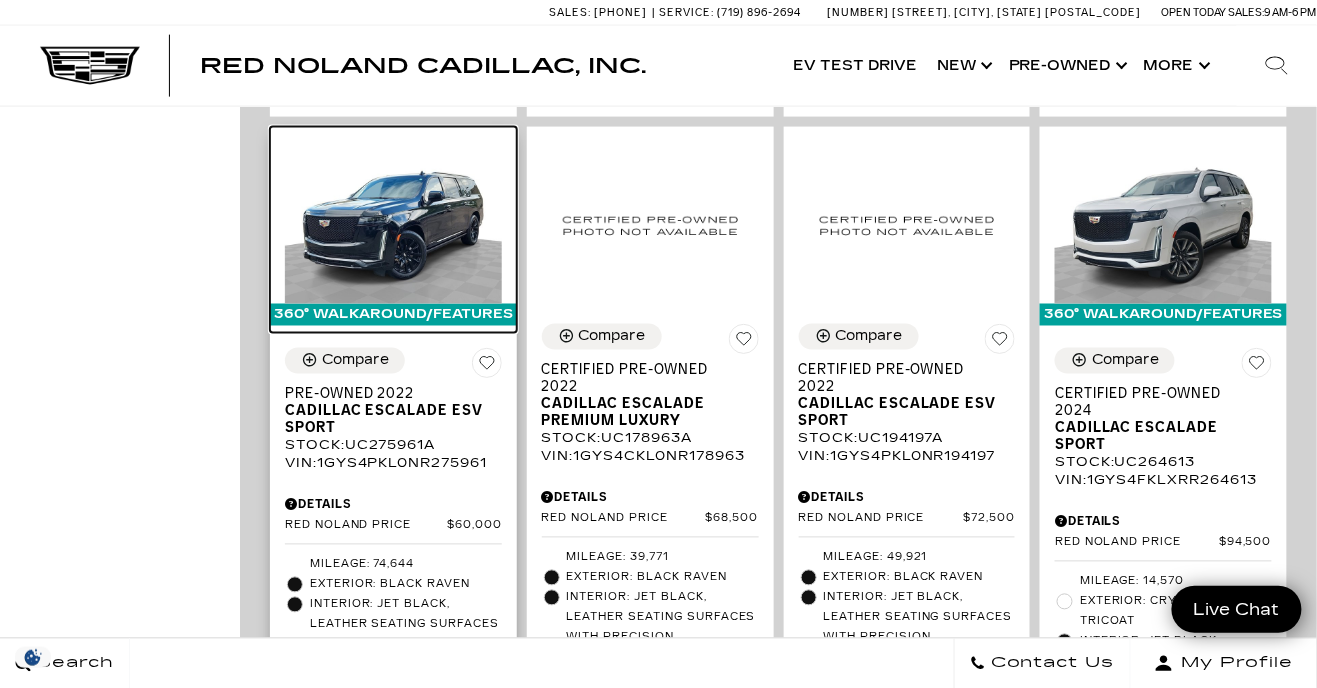 click at bounding box center (393, 223) 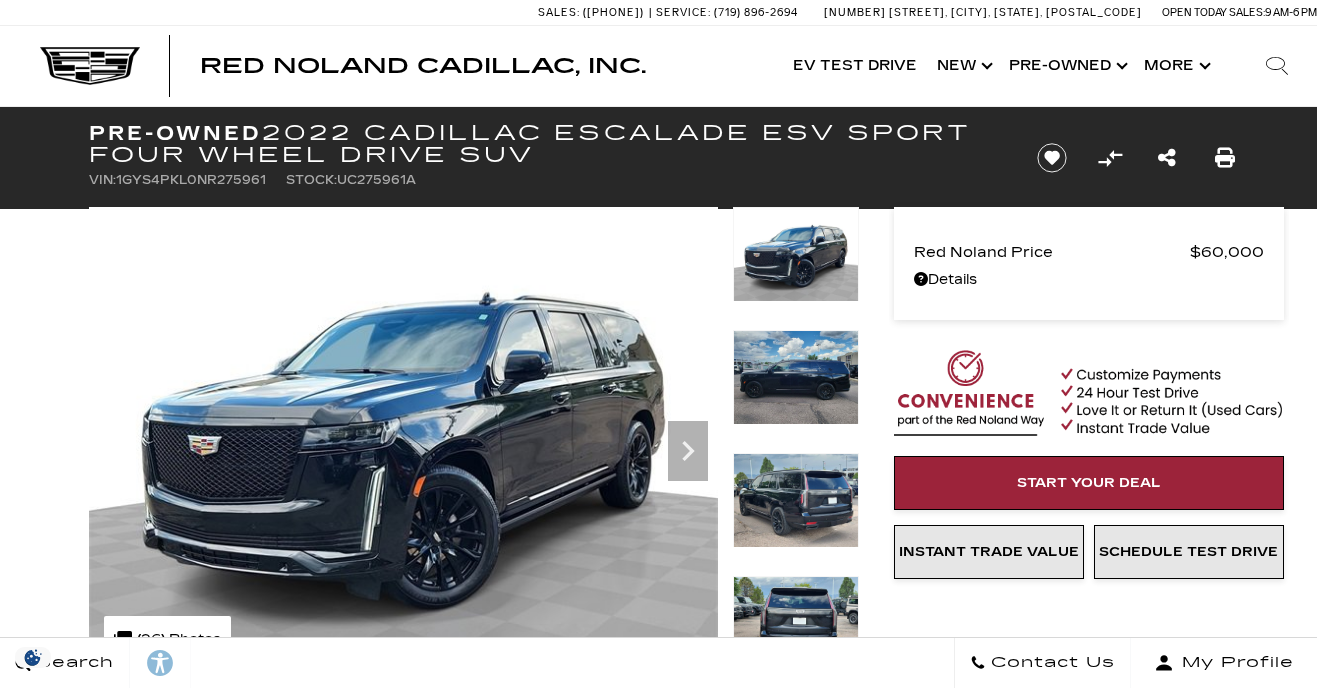 scroll, scrollTop: 0, scrollLeft: 0, axis: both 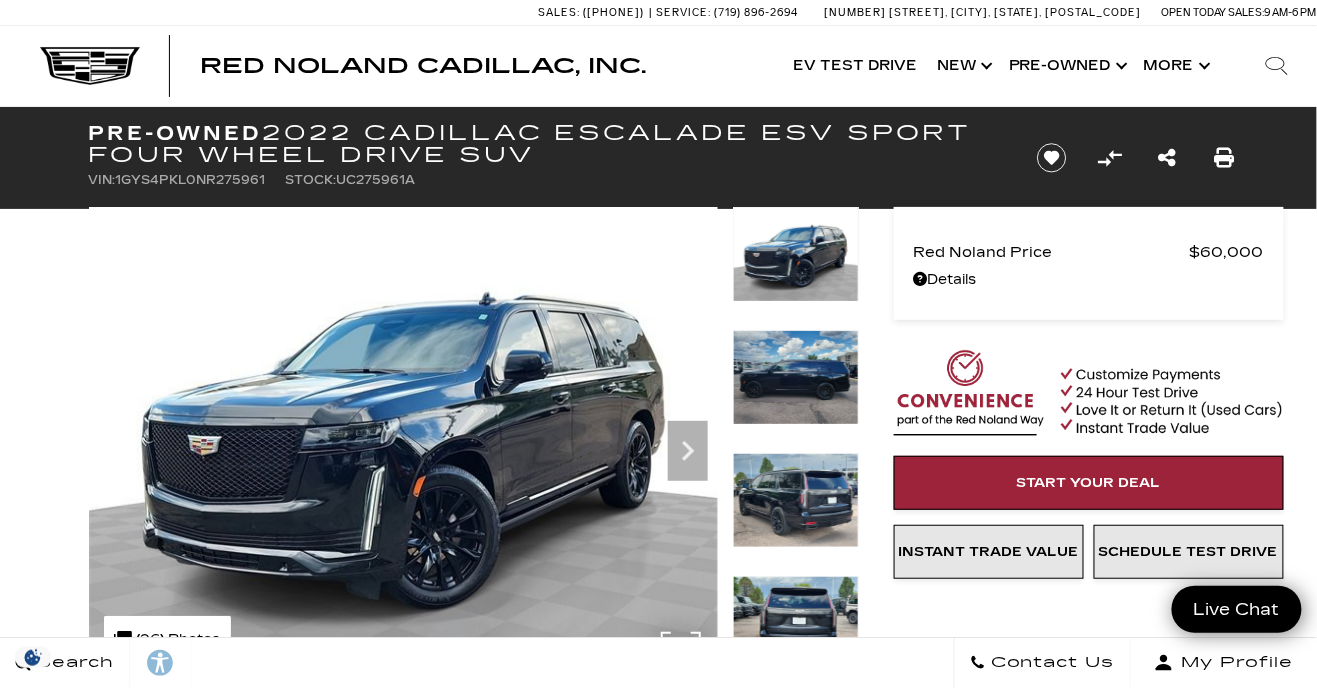 click at bounding box center (403, 443) 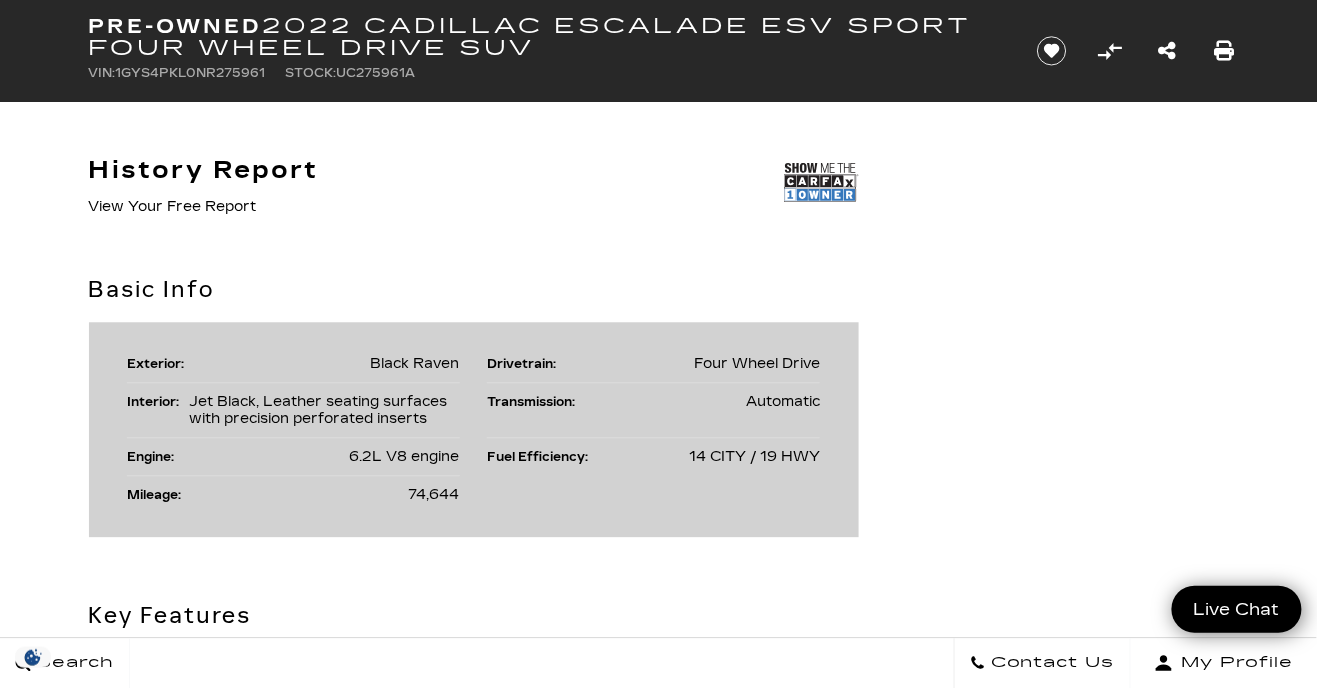 scroll, scrollTop: 1163, scrollLeft: 0, axis: vertical 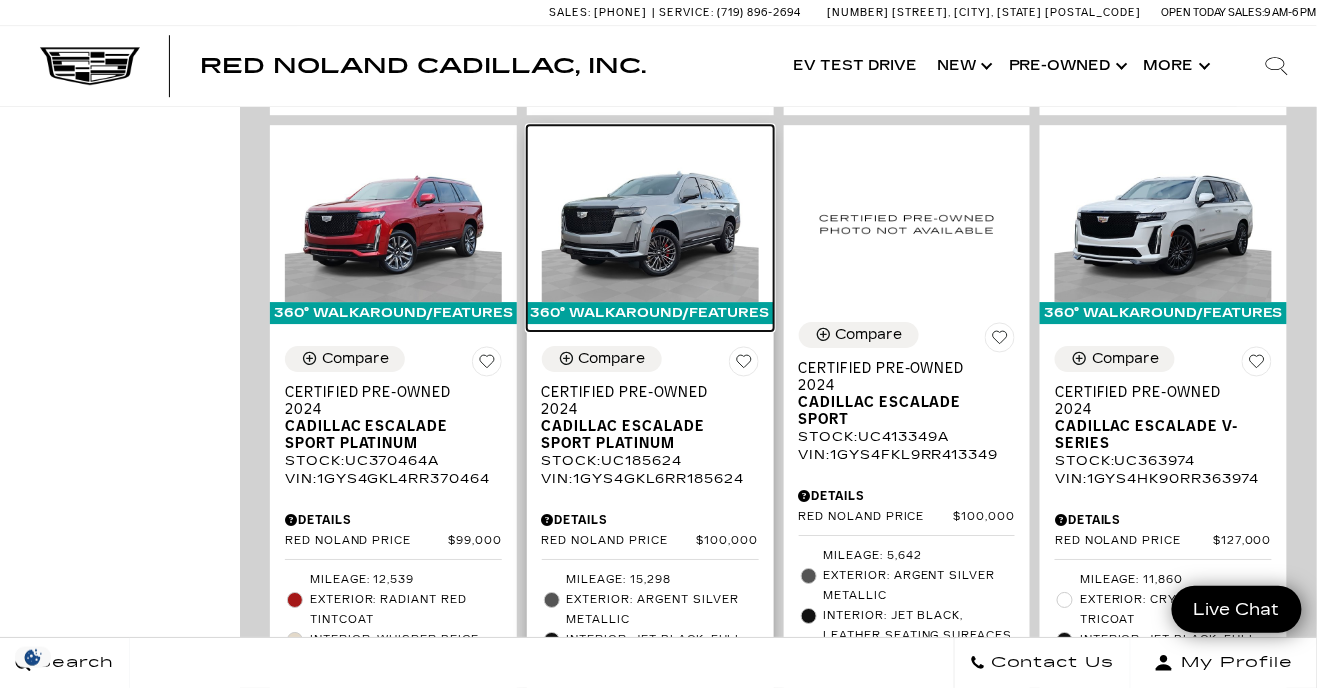 click at bounding box center [650, 221] 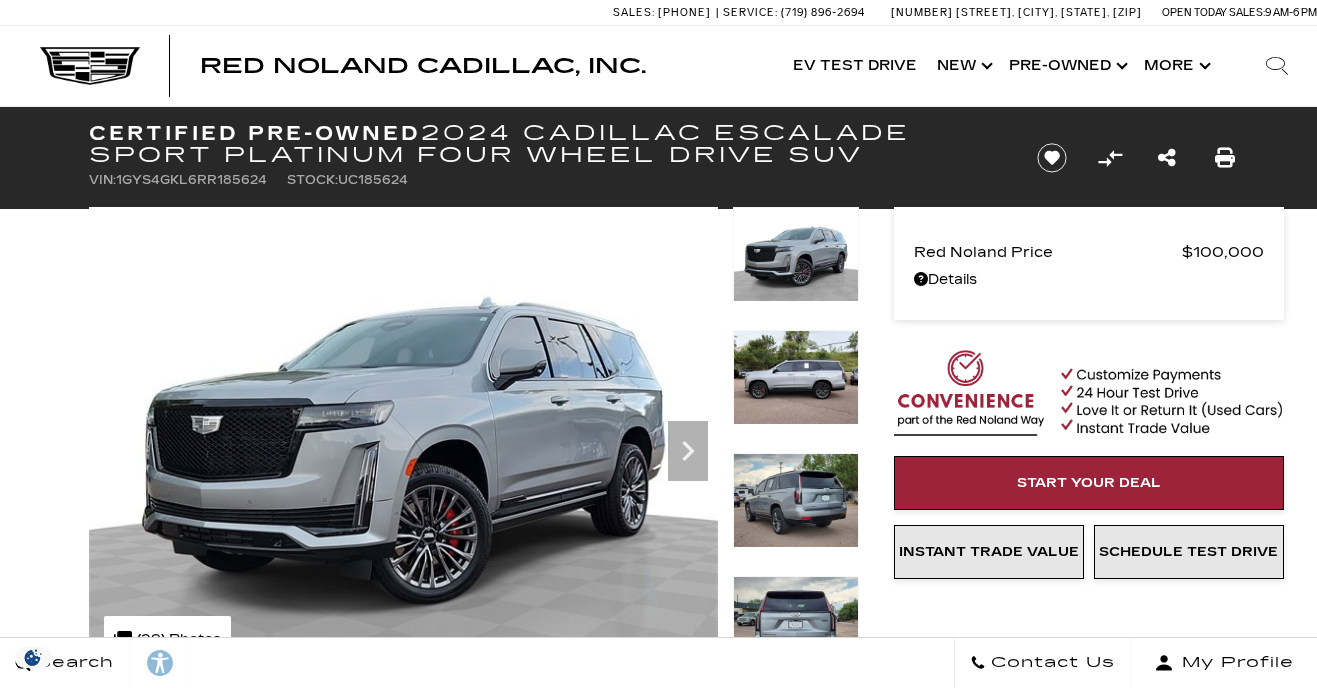 scroll, scrollTop: 0, scrollLeft: 0, axis: both 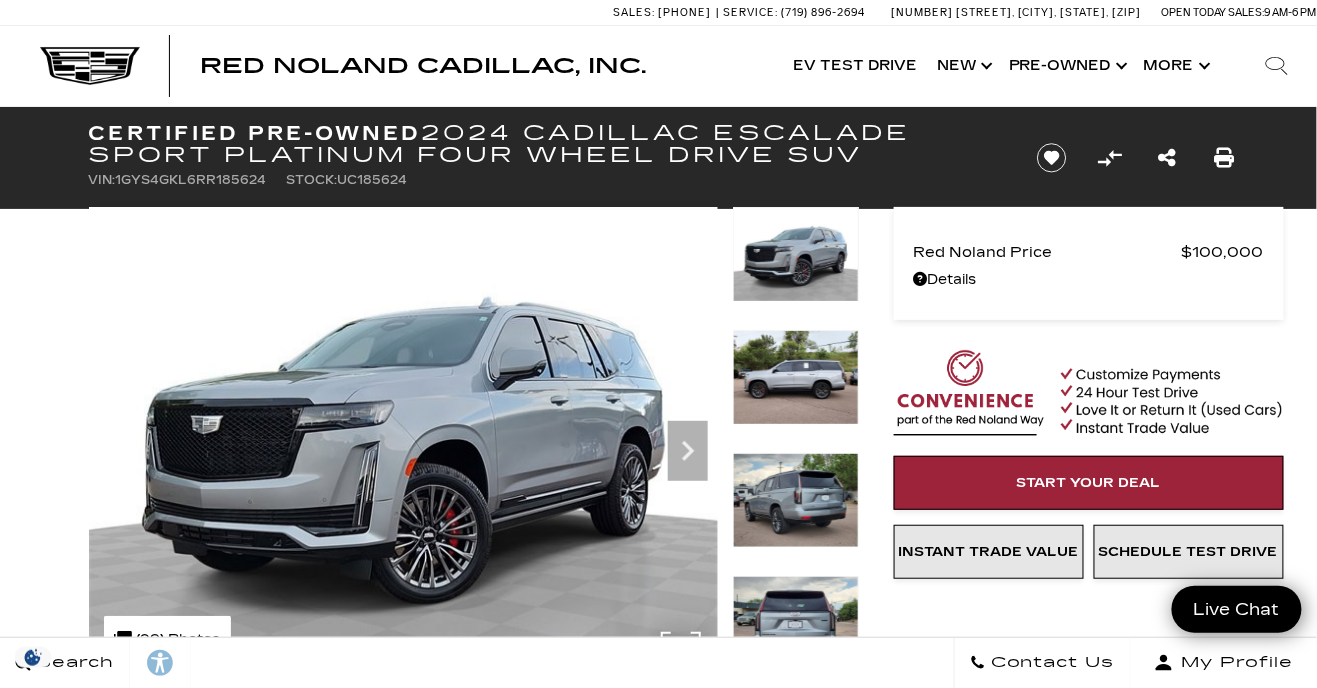 click at bounding box center [403, 443] 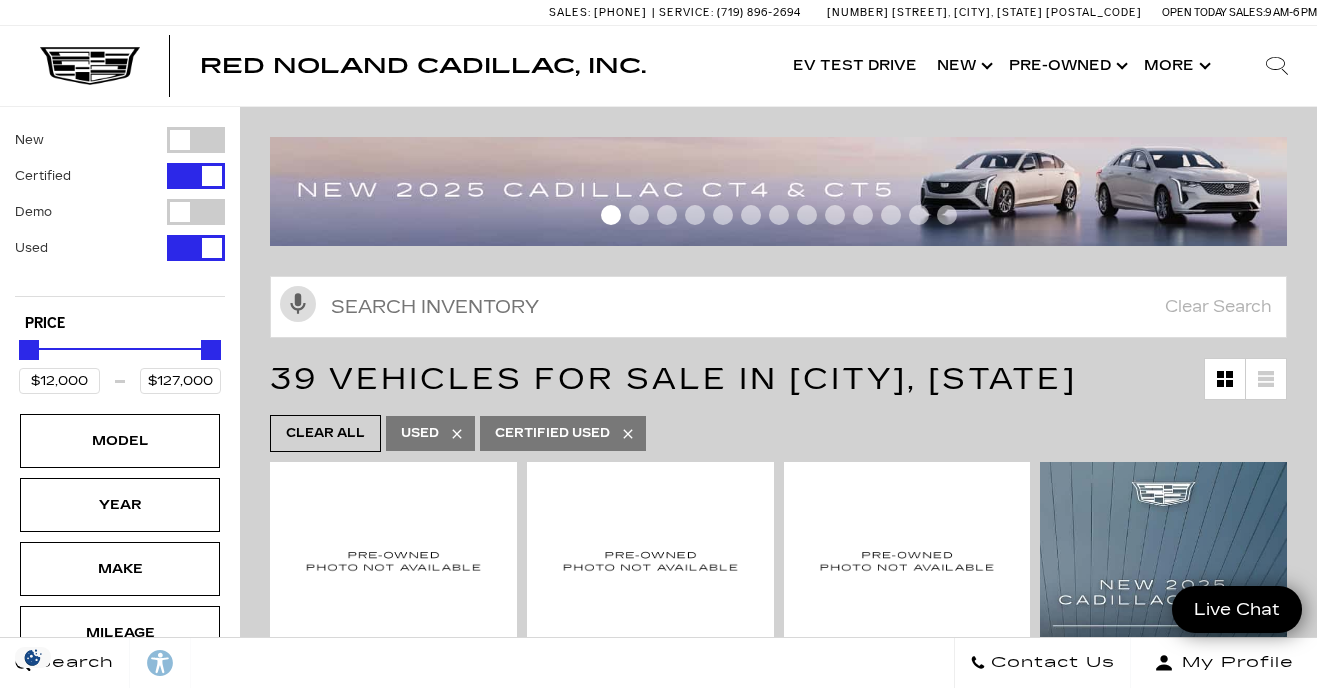 scroll, scrollTop: 3585, scrollLeft: 0, axis: vertical 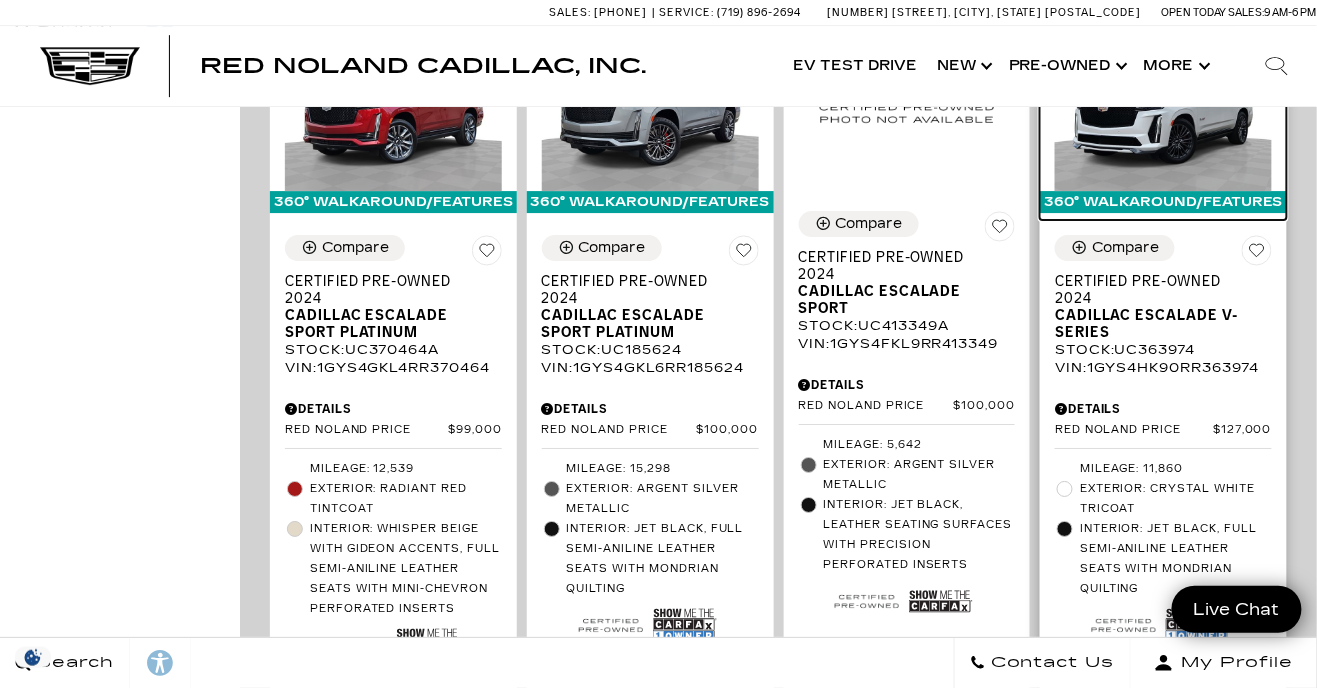 click at bounding box center (1163, 110) 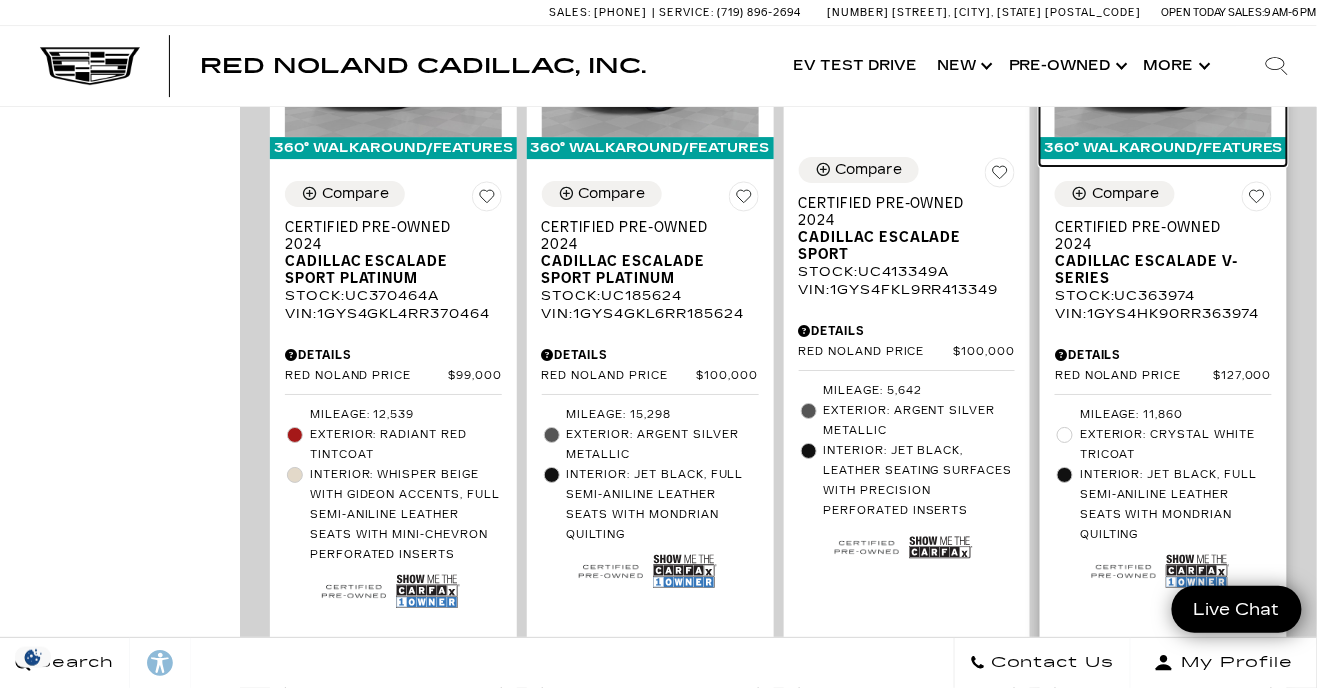 scroll, scrollTop: 3760, scrollLeft: 0, axis: vertical 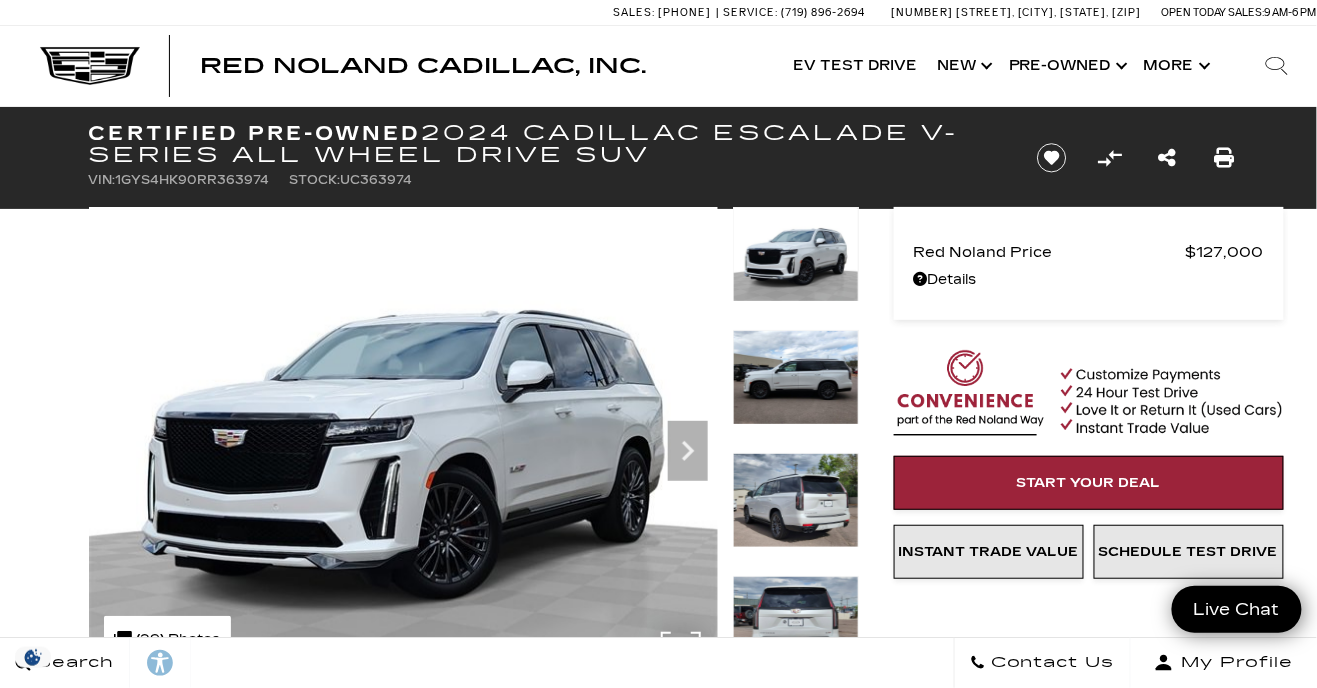 click at bounding box center [403, 443] 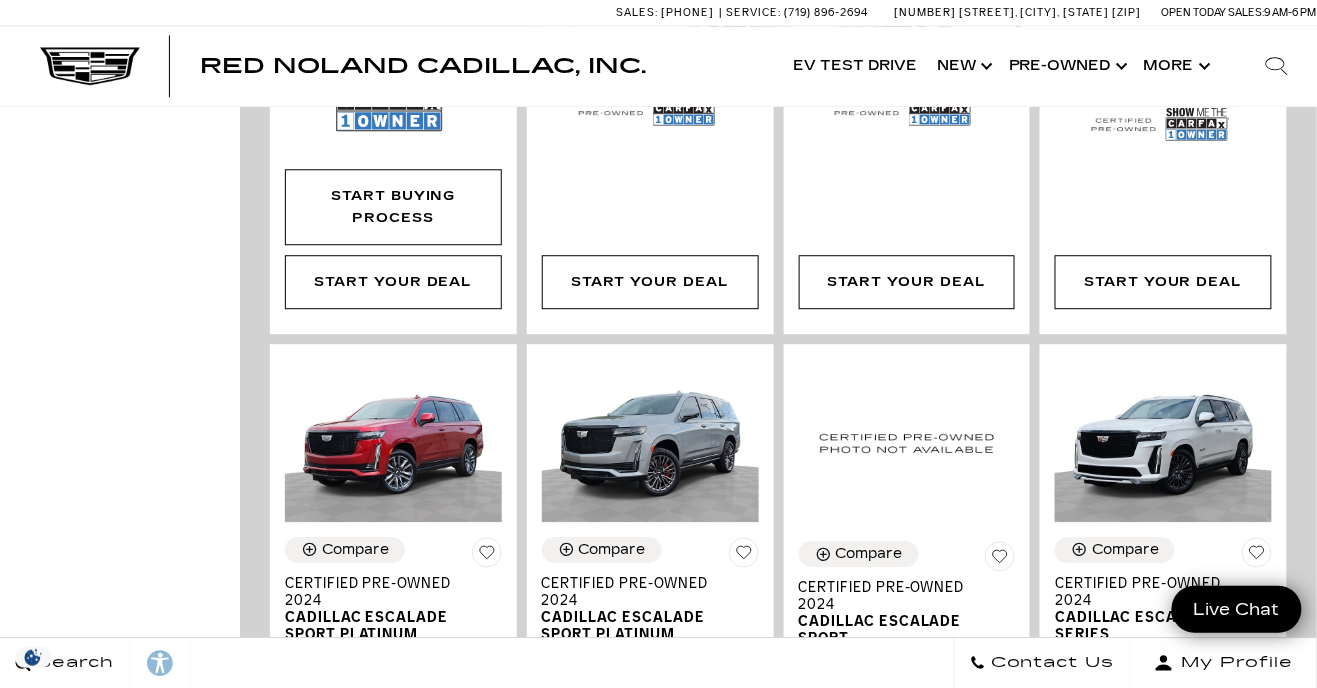 scroll, scrollTop: 2956, scrollLeft: 0, axis: vertical 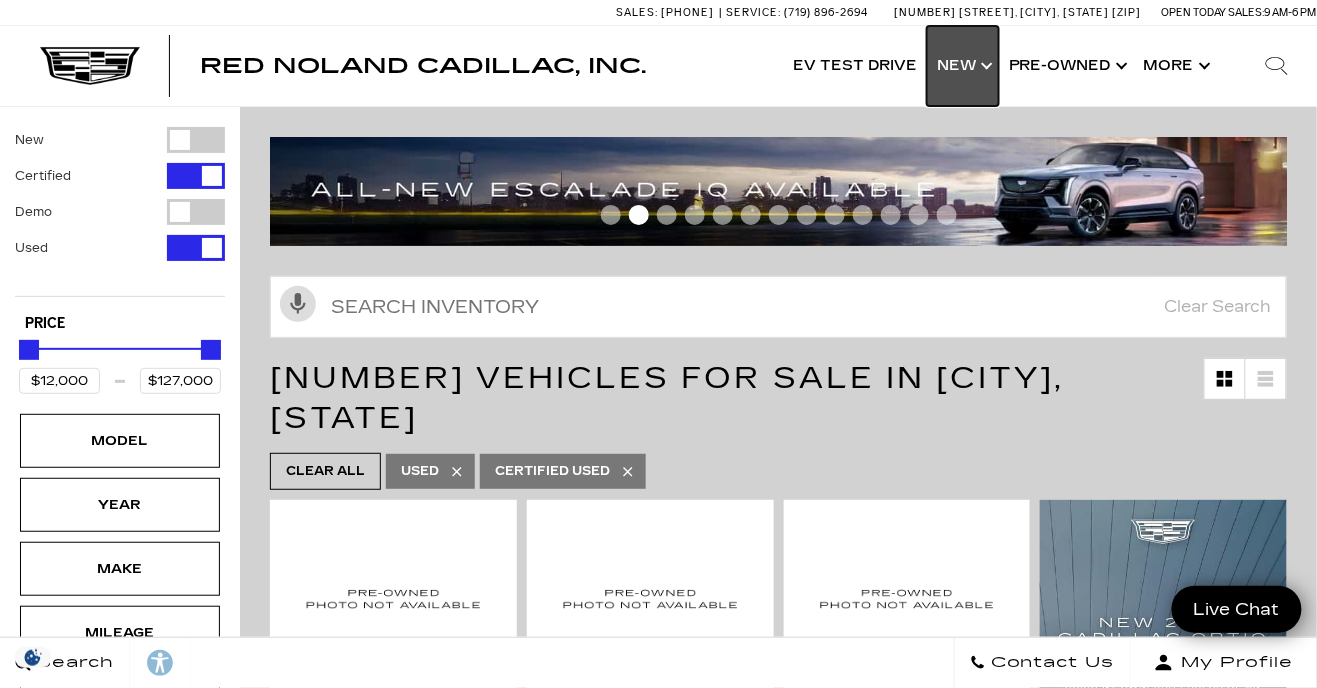click on "Show  New" at bounding box center (963, 66) 